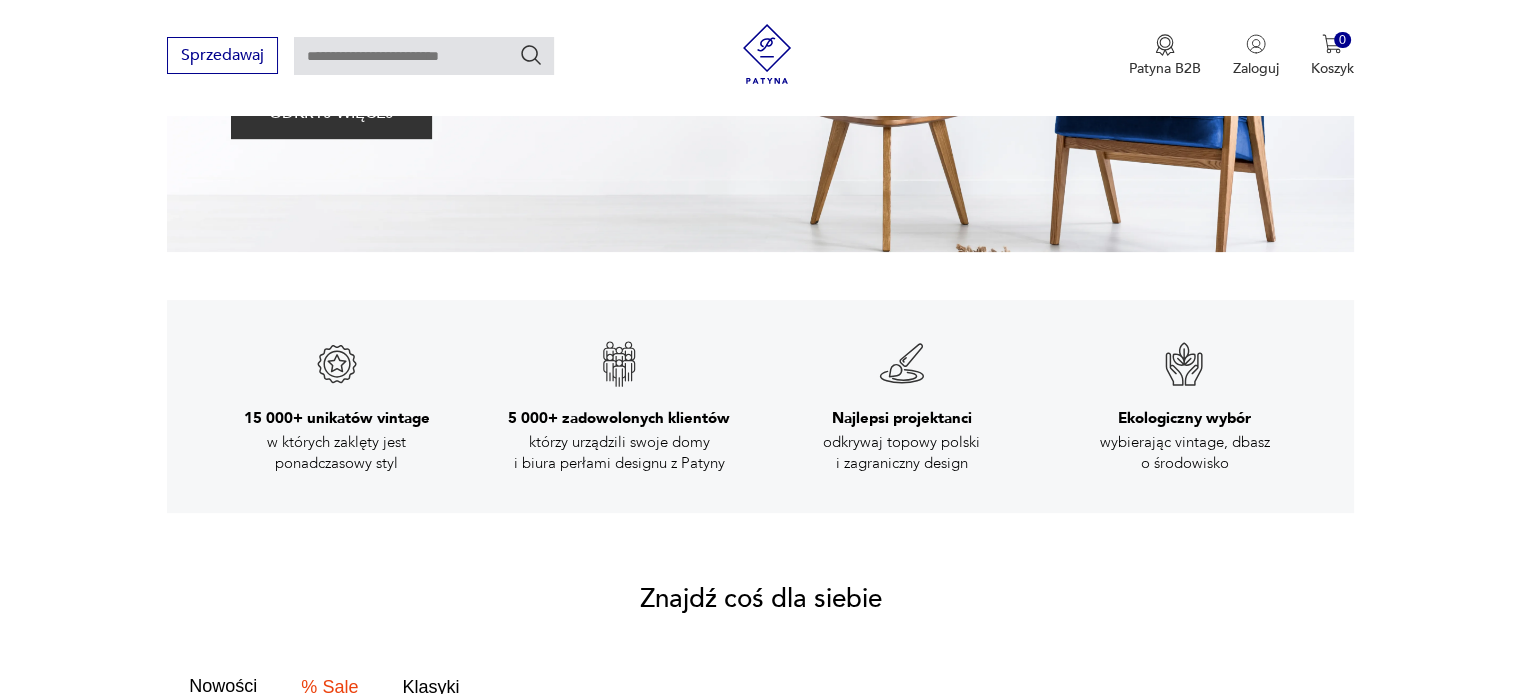 scroll, scrollTop: 0, scrollLeft: 0, axis: both 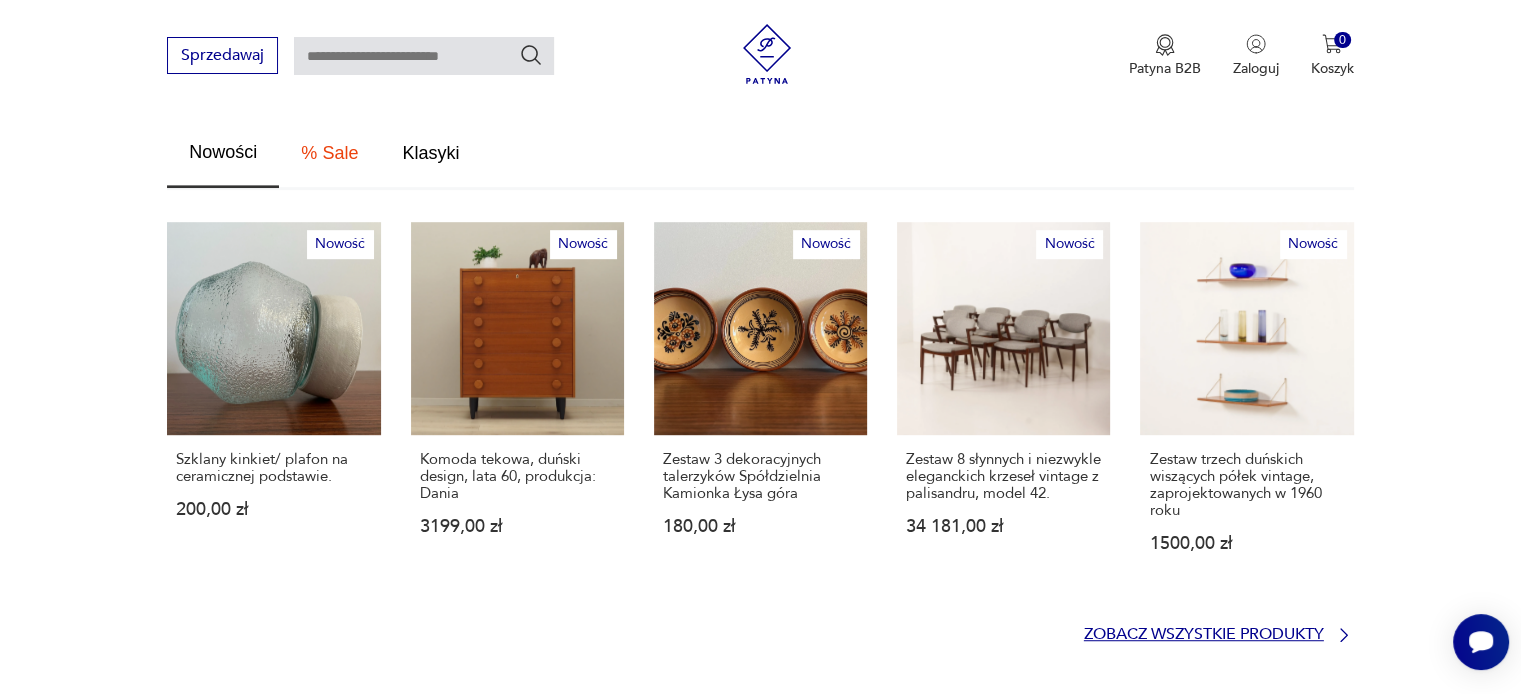click on "Zobacz wszystkie produkty" at bounding box center [1204, 634] 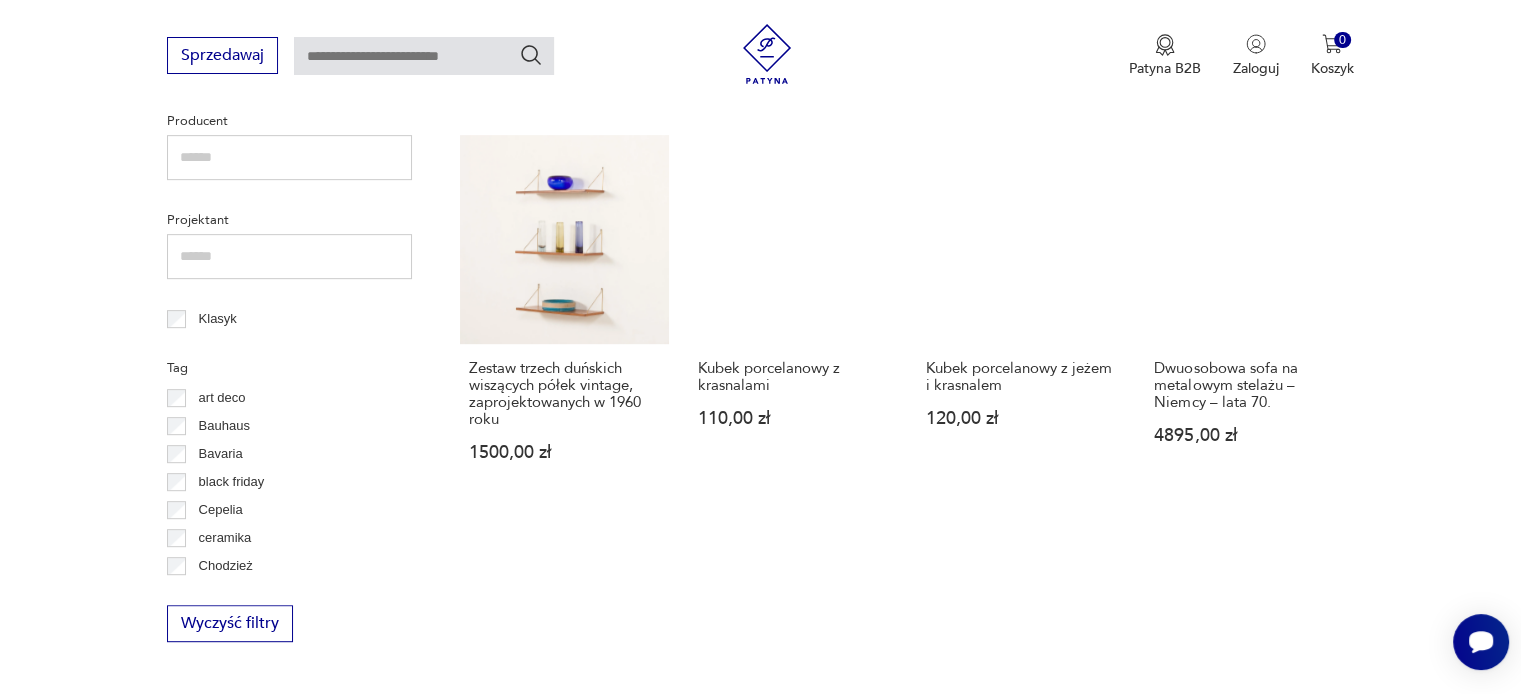 scroll, scrollTop: 1189, scrollLeft: 0, axis: vertical 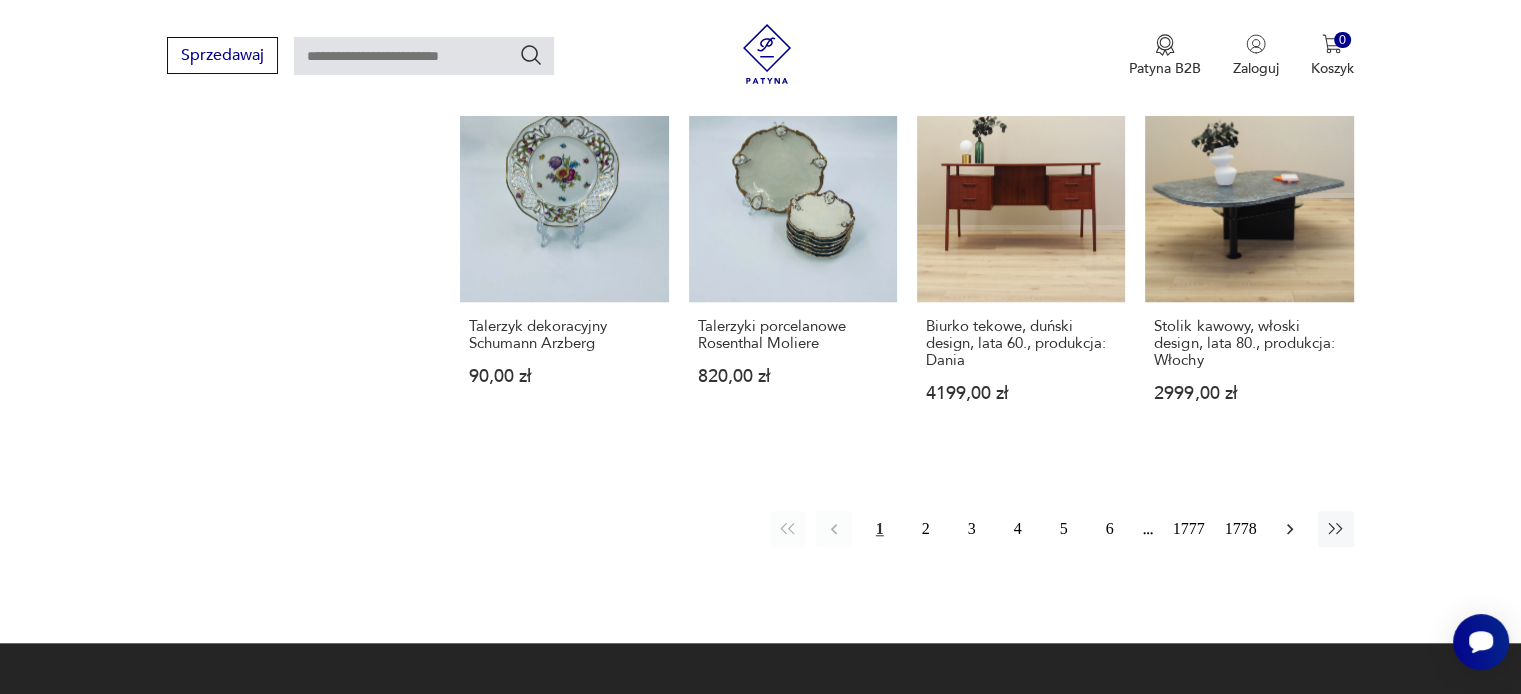 click 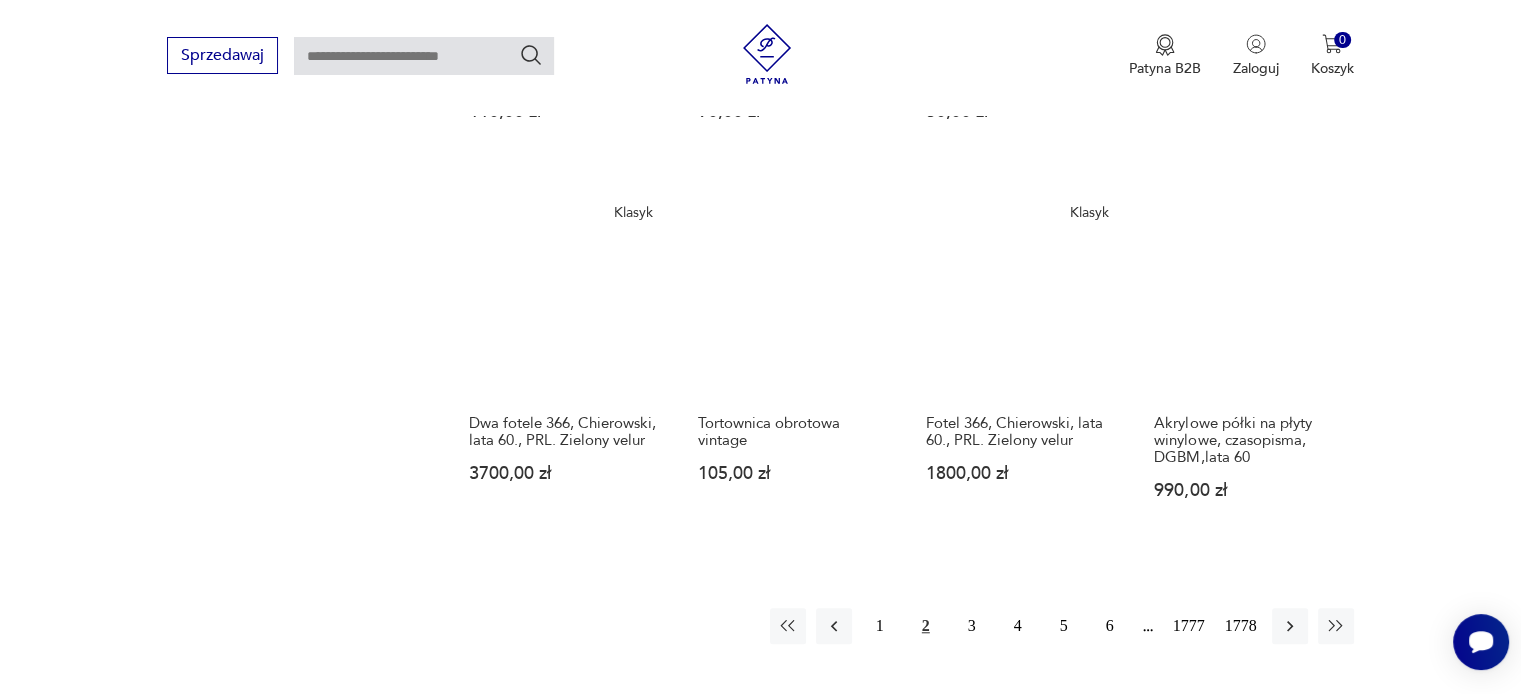 scroll, scrollTop: 1558, scrollLeft: 0, axis: vertical 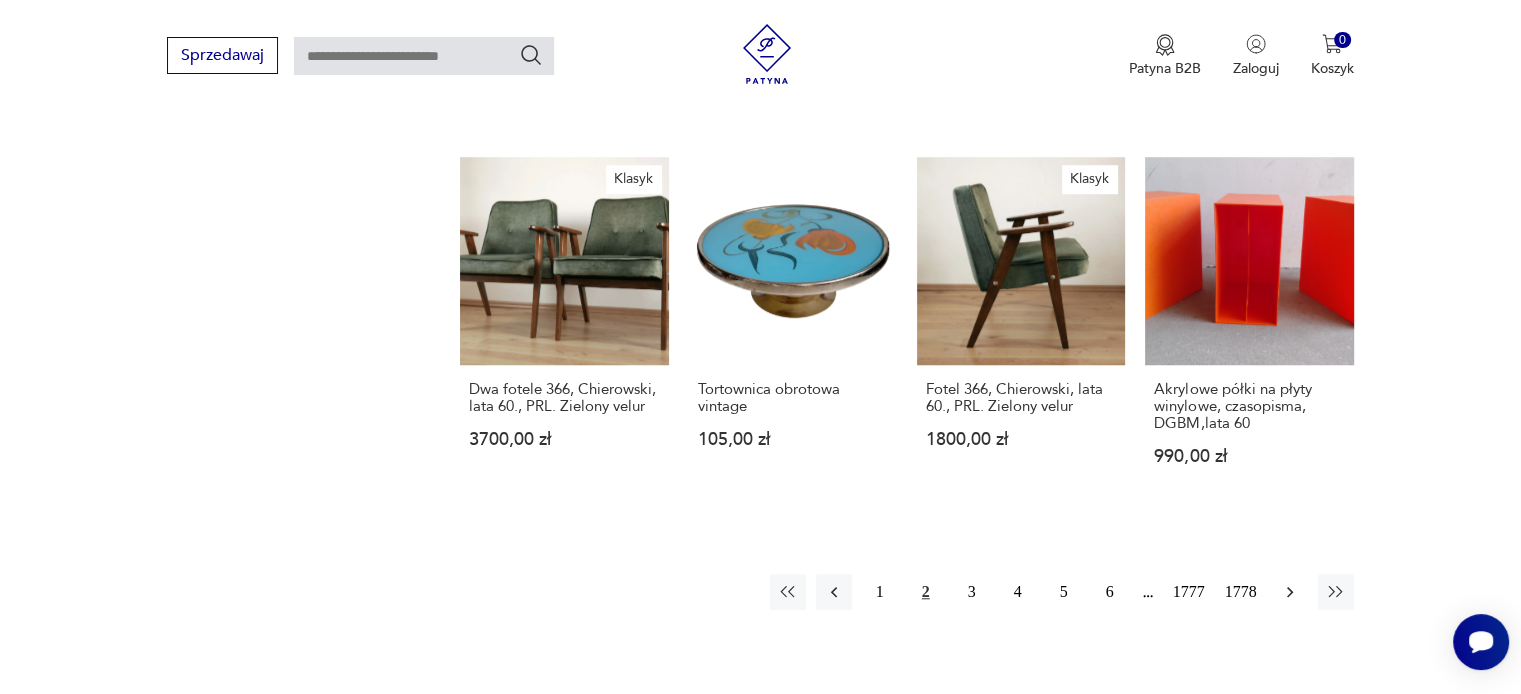 click 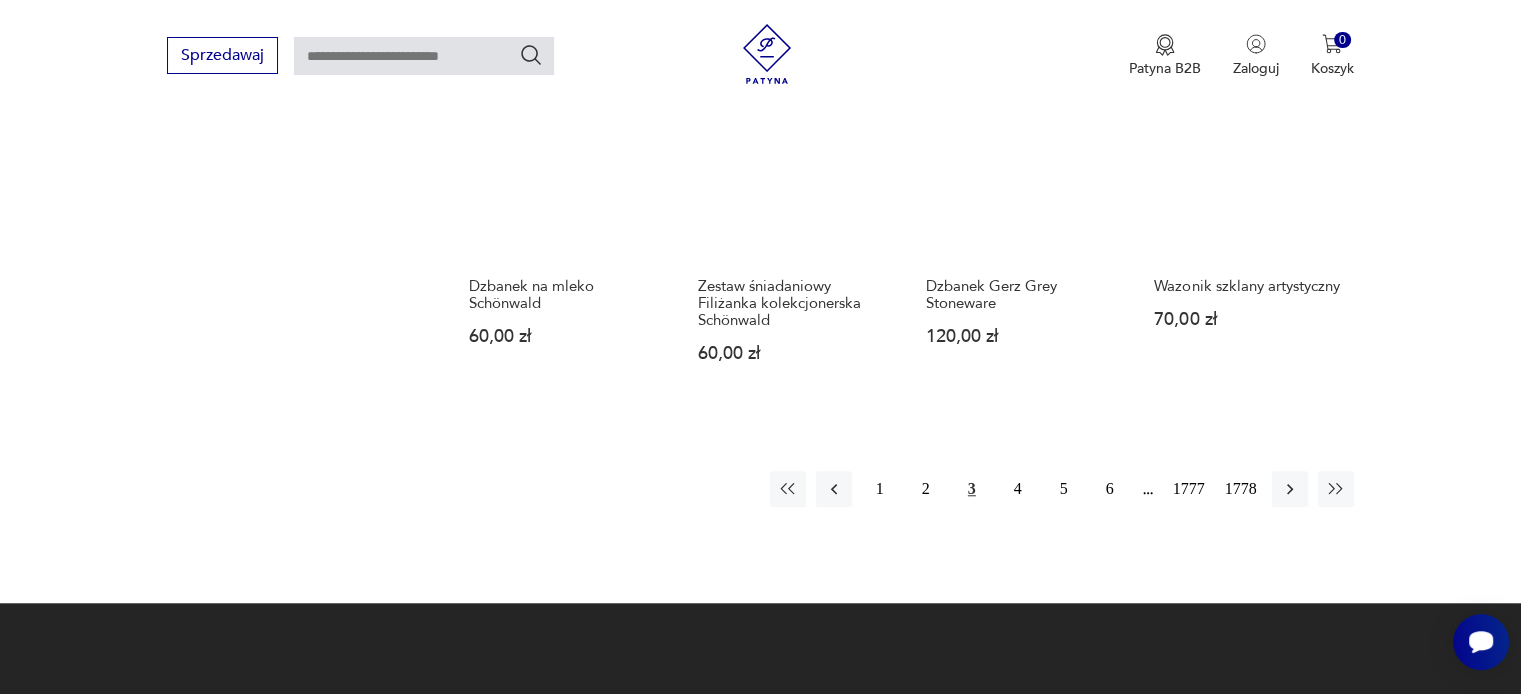 scroll, scrollTop: 1758, scrollLeft: 0, axis: vertical 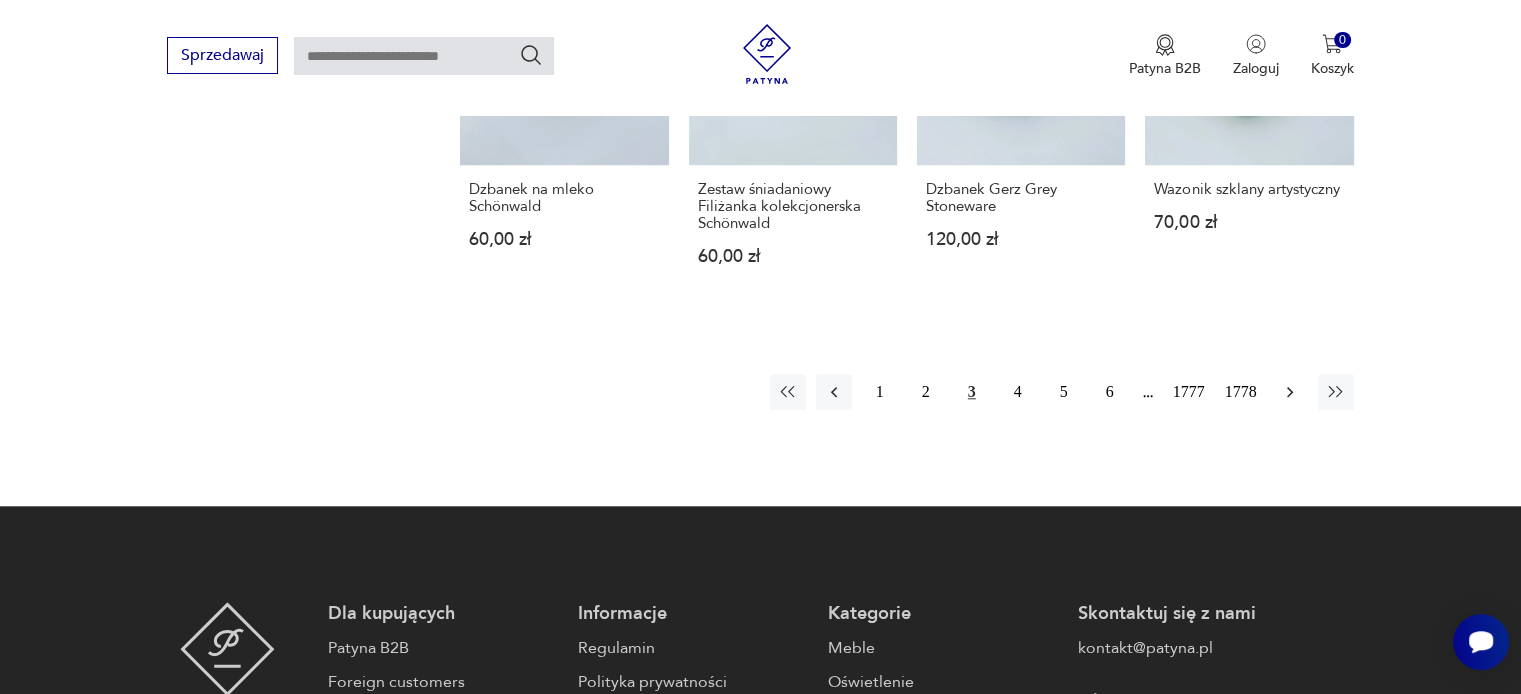 click 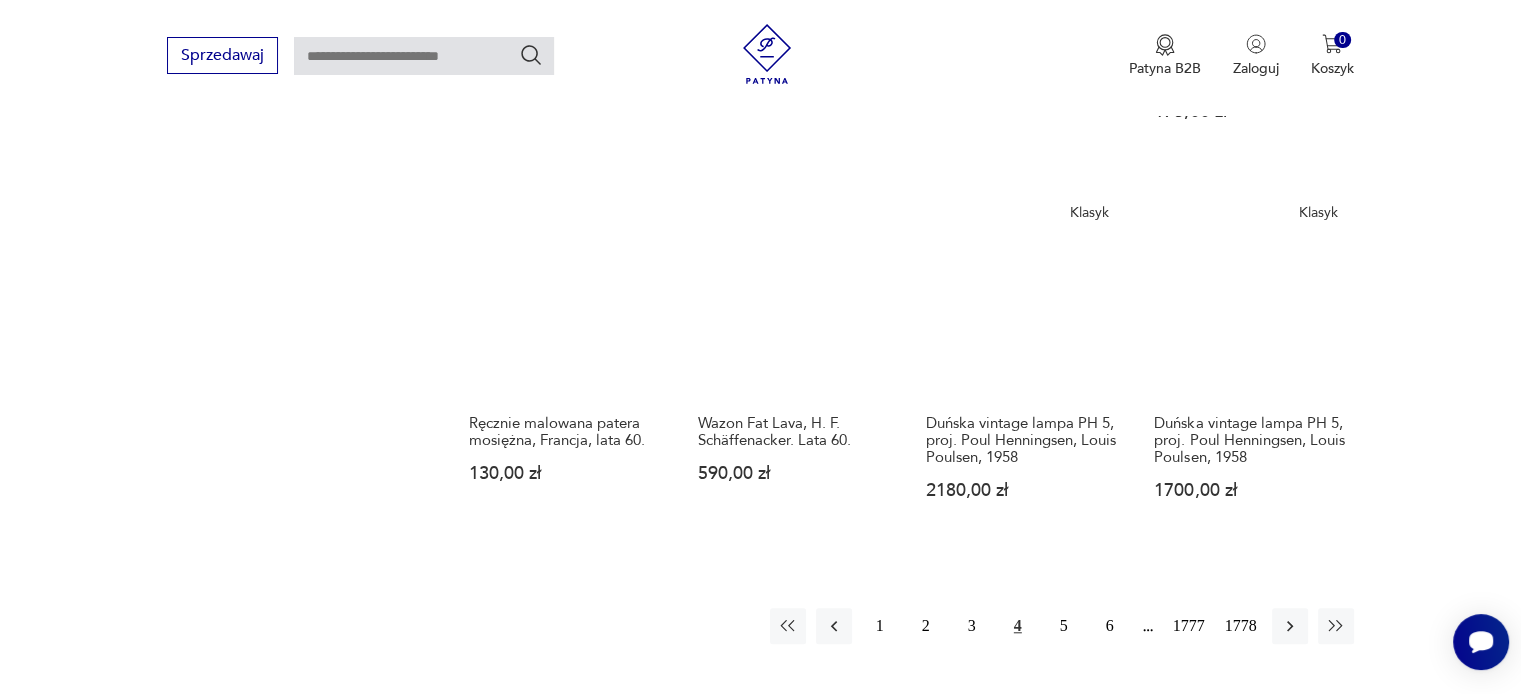 scroll, scrollTop: 1658, scrollLeft: 0, axis: vertical 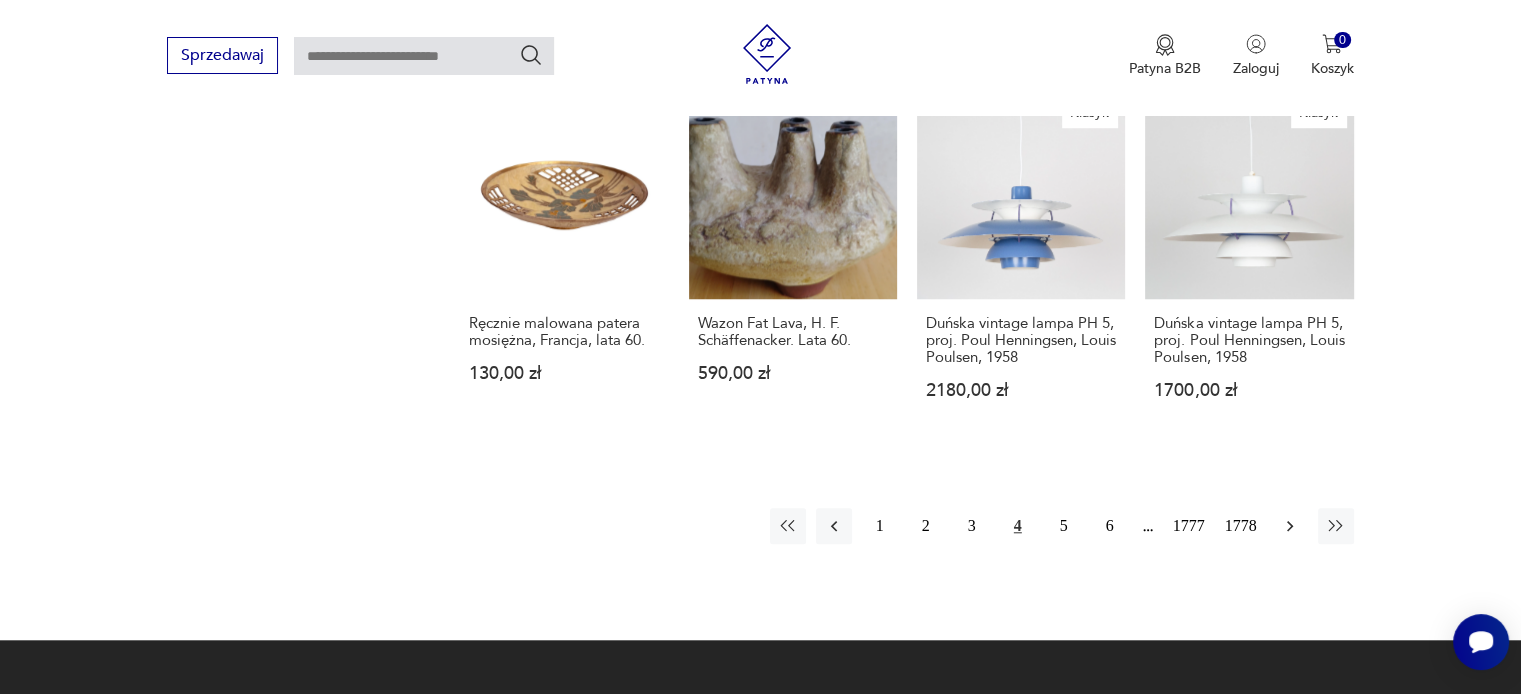 click 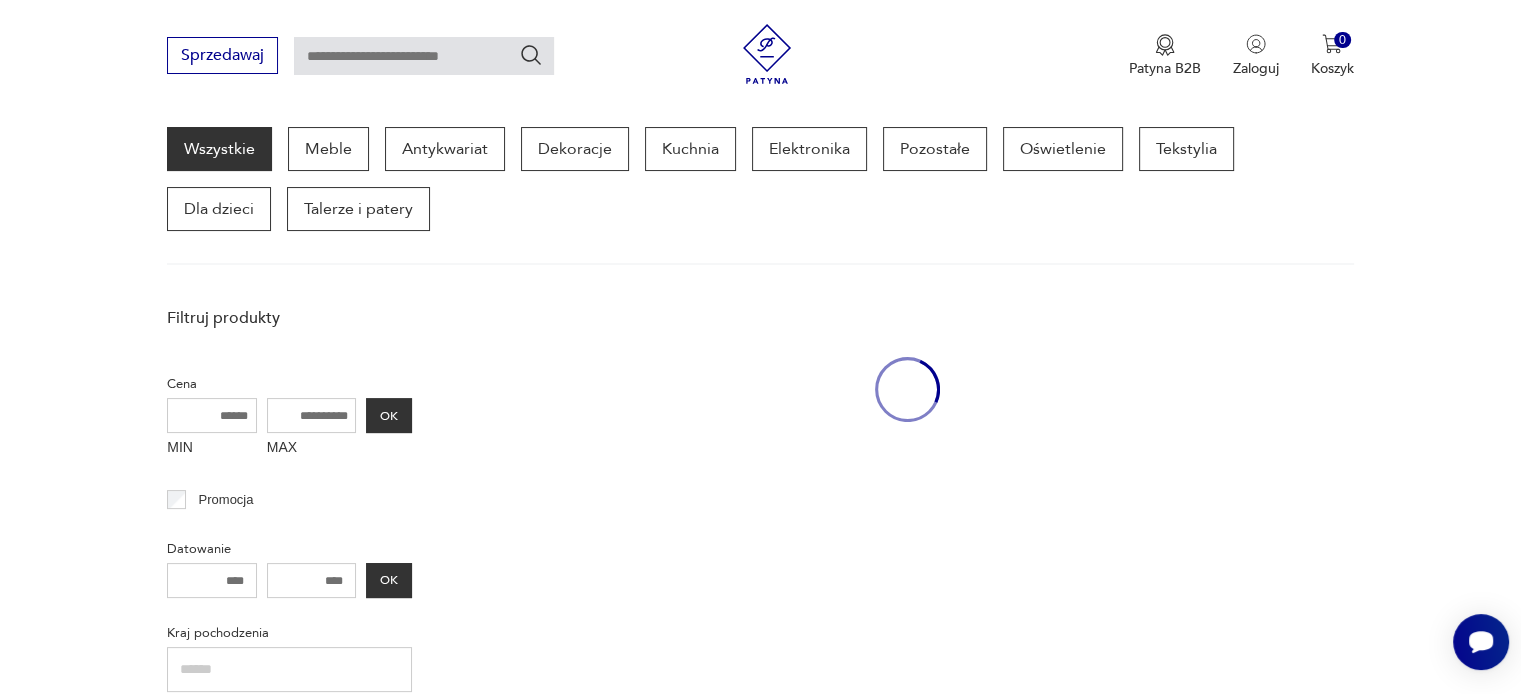 scroll, scrollTop: 258, scrollLeft: 0, axis: vertical 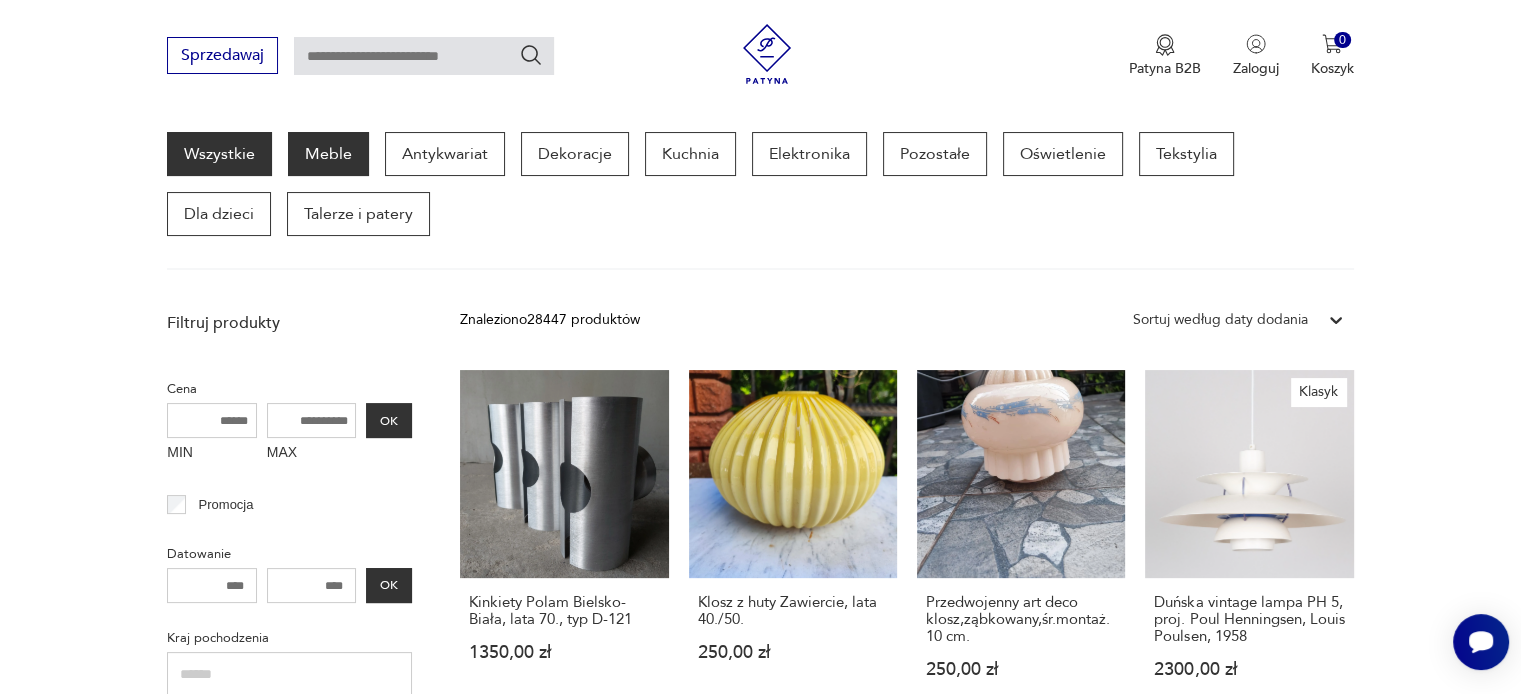 click on "Meble" at bounding box center (328, 154) 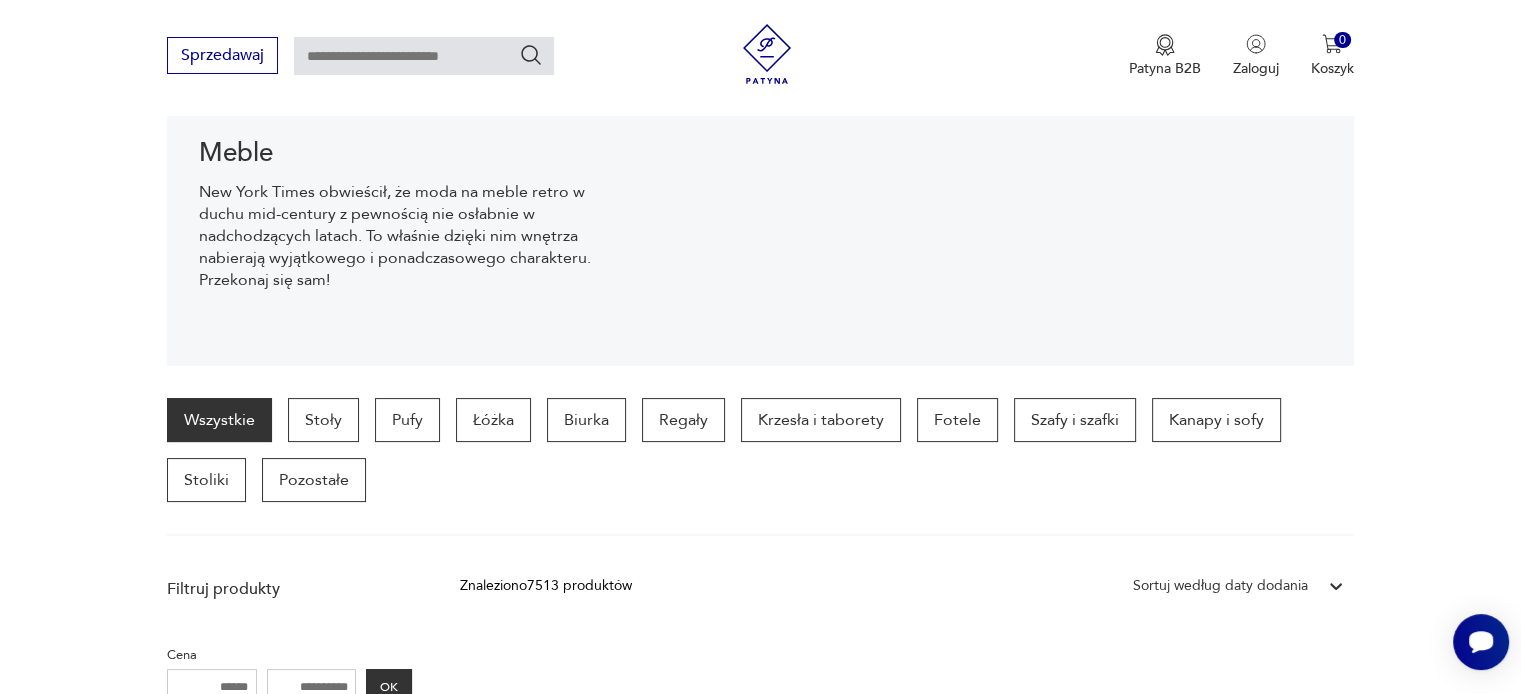 scroll, scrollTop: 298, scrollLeft: 0, axis: vertical 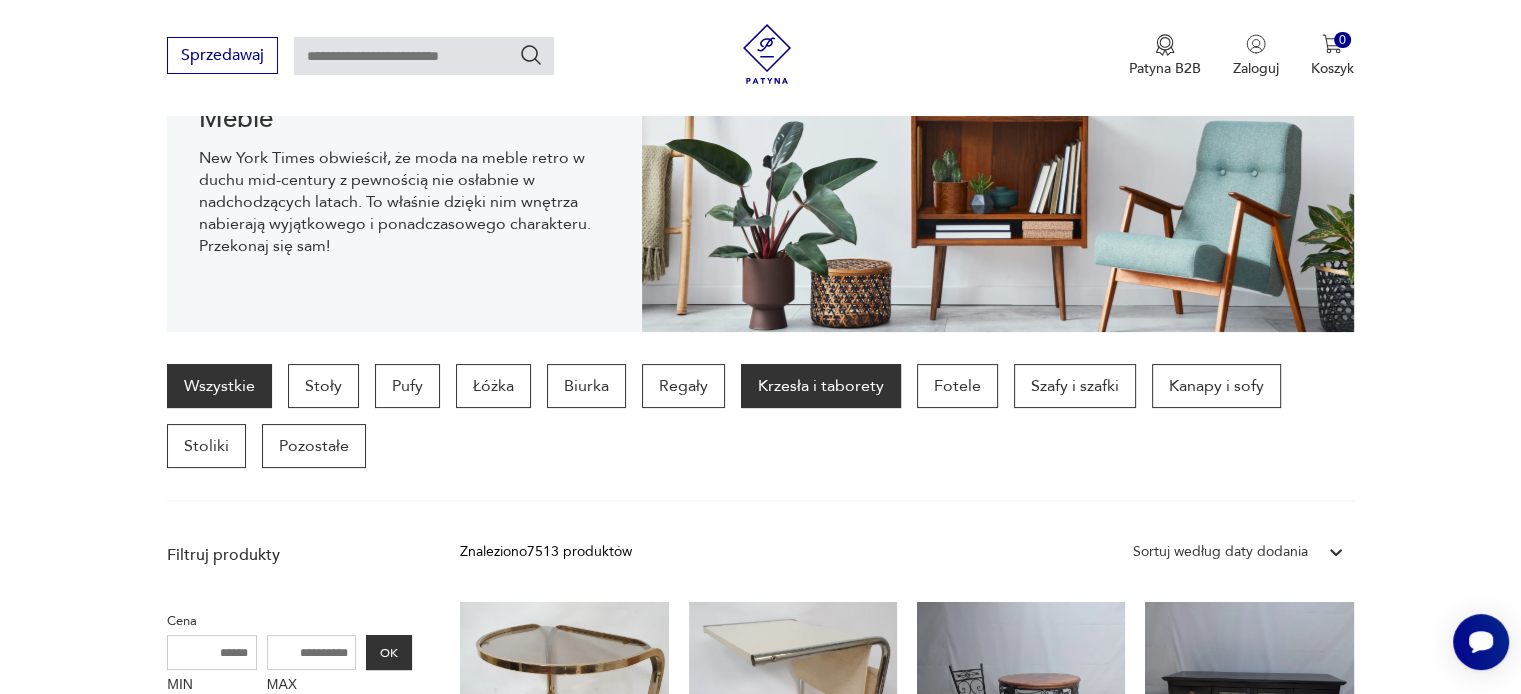 click on "Krzesła i taborety" at bounding box center (821, 386) 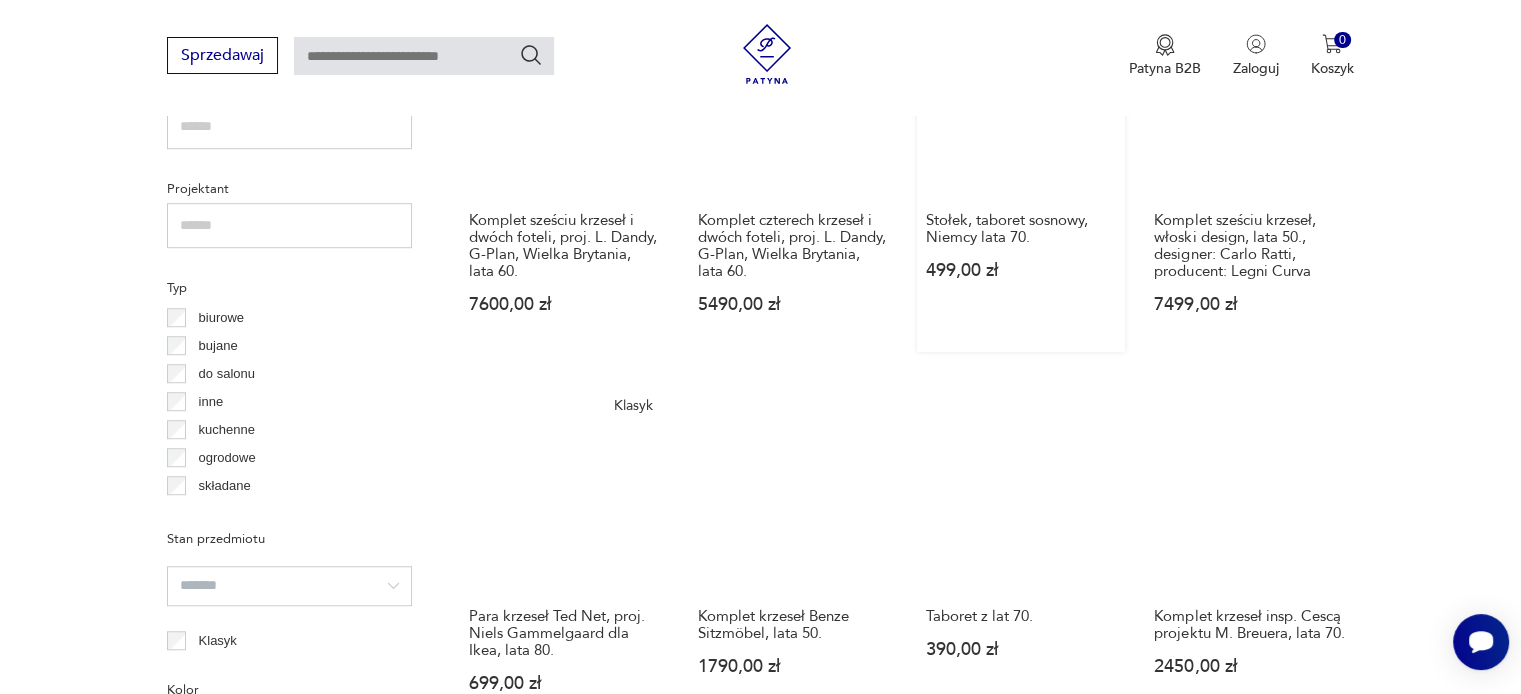 scroll, scrollTop: 1430, scrollLeft: 0, axis: vertical 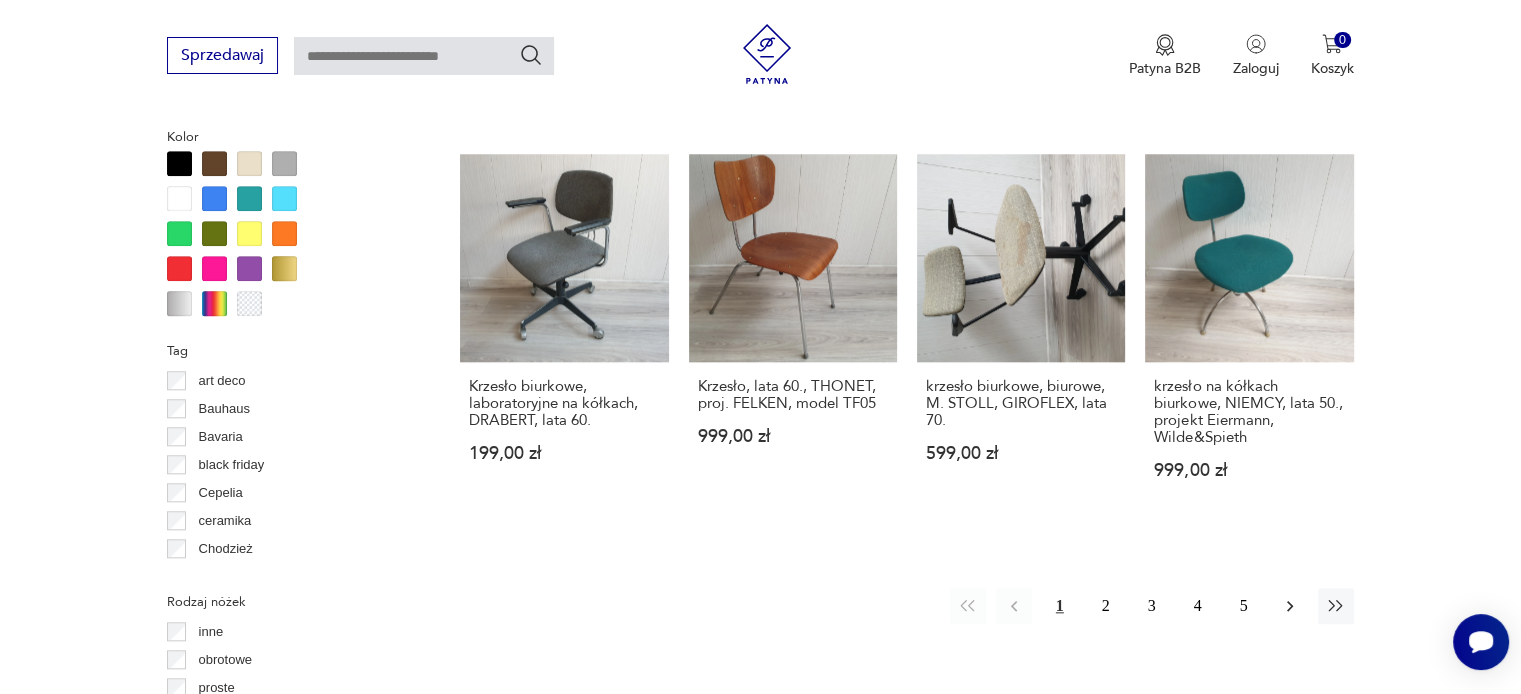 click 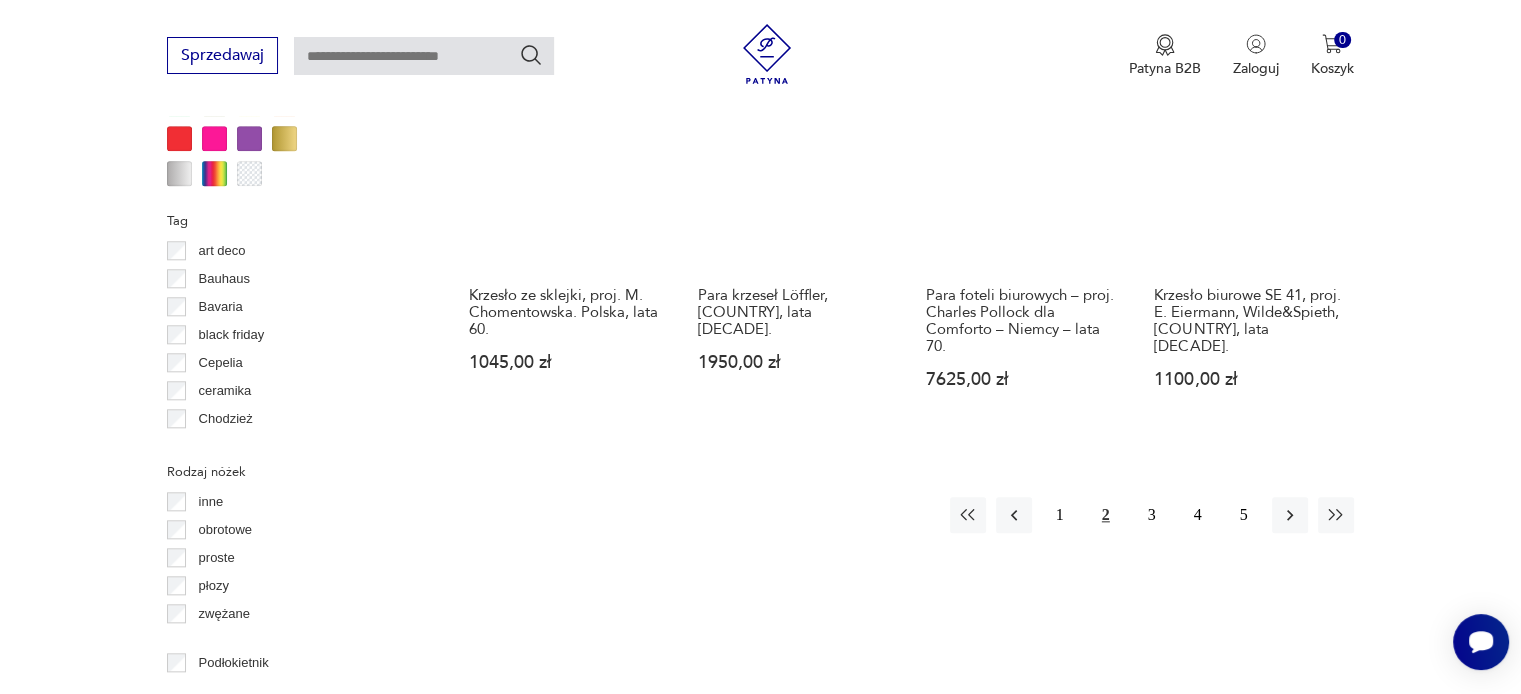 scroll, scrollTop: 2230, scrollLeft: 0, axis: vertical 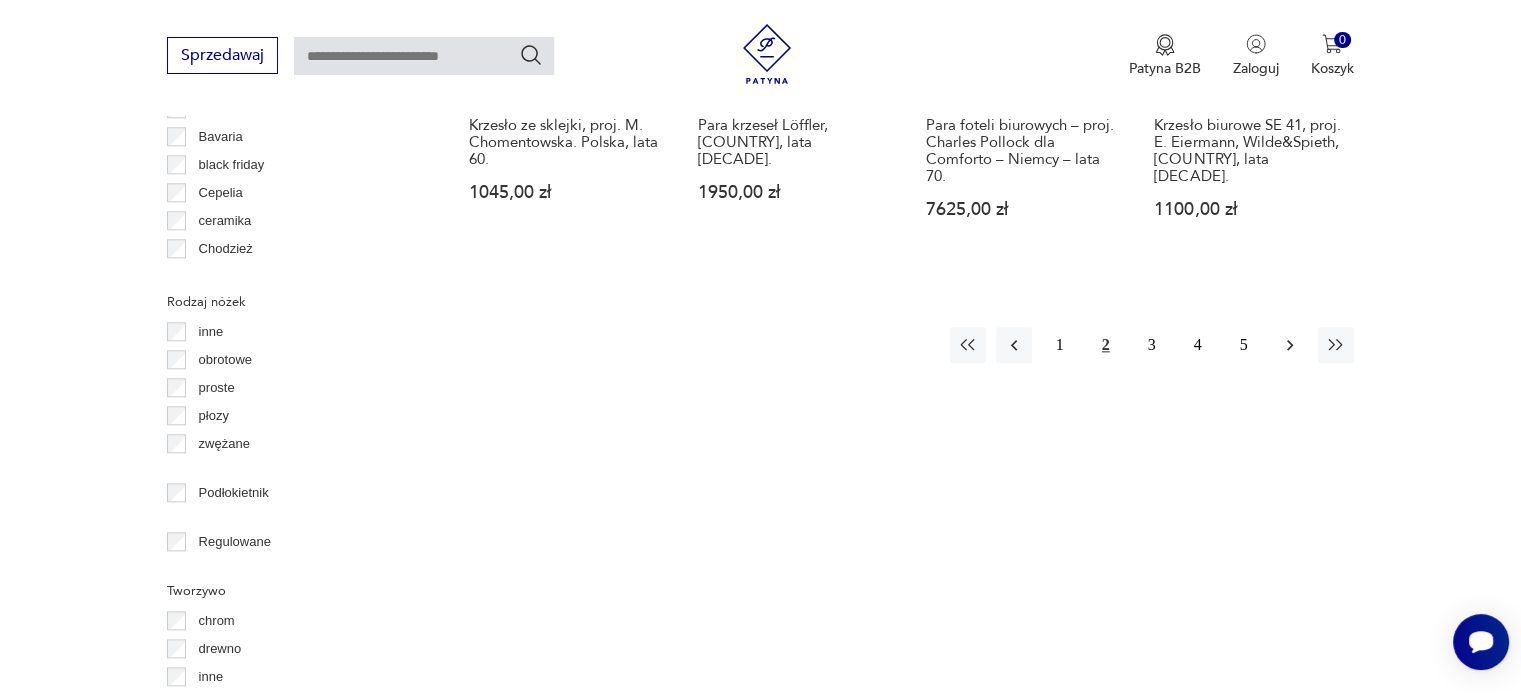 click 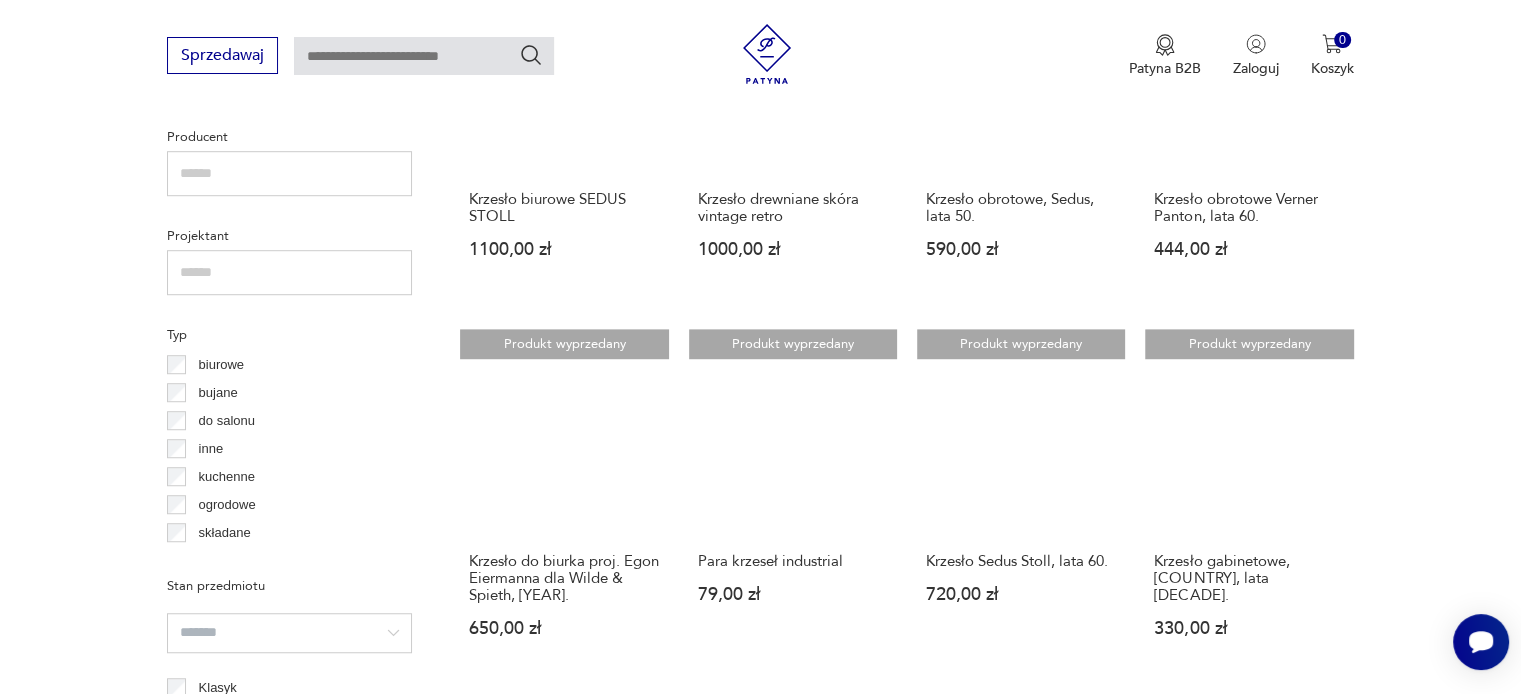 scroll, scrollTop: 1130, scrollLeft: 0, axis: vertical 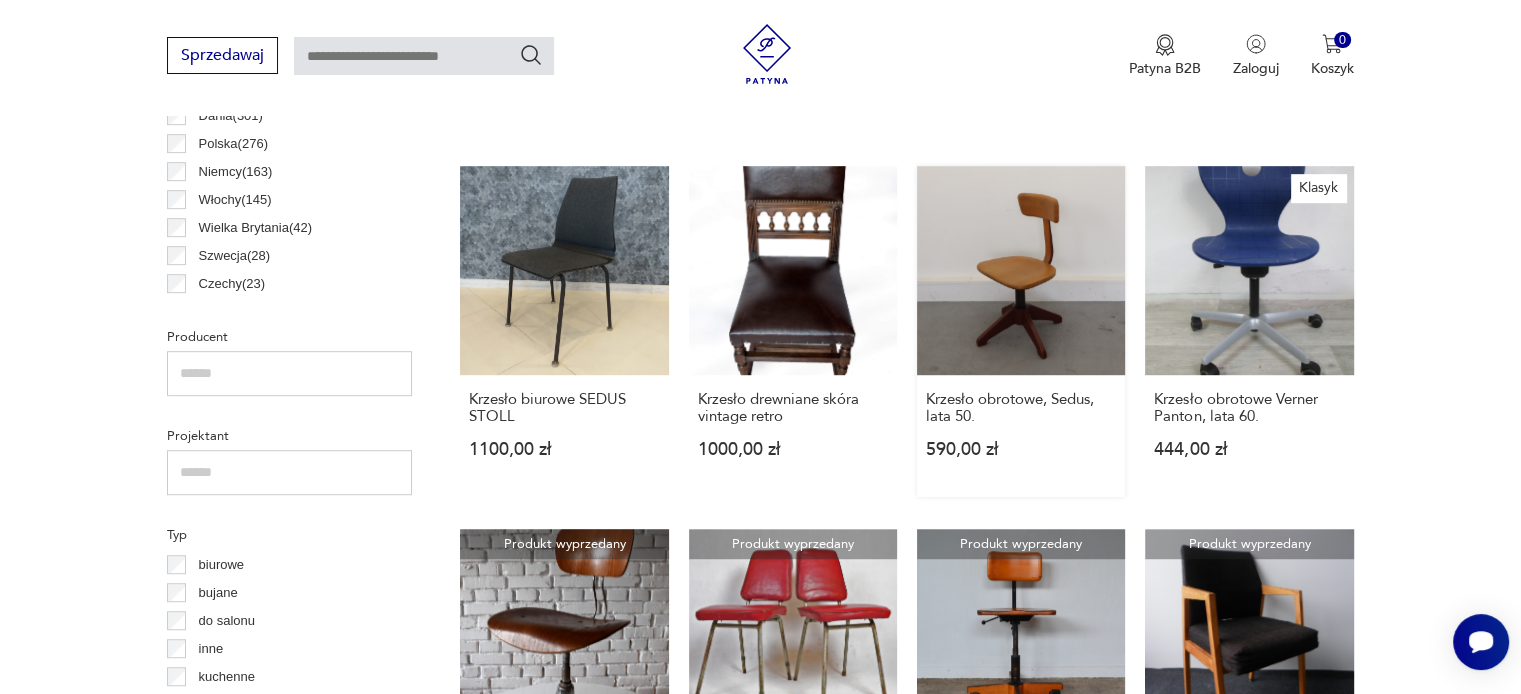 click on "Krzesło obrotowe, Sedus, lata [DECADE]. [PRICE]" at bounding box center [1021, 331] 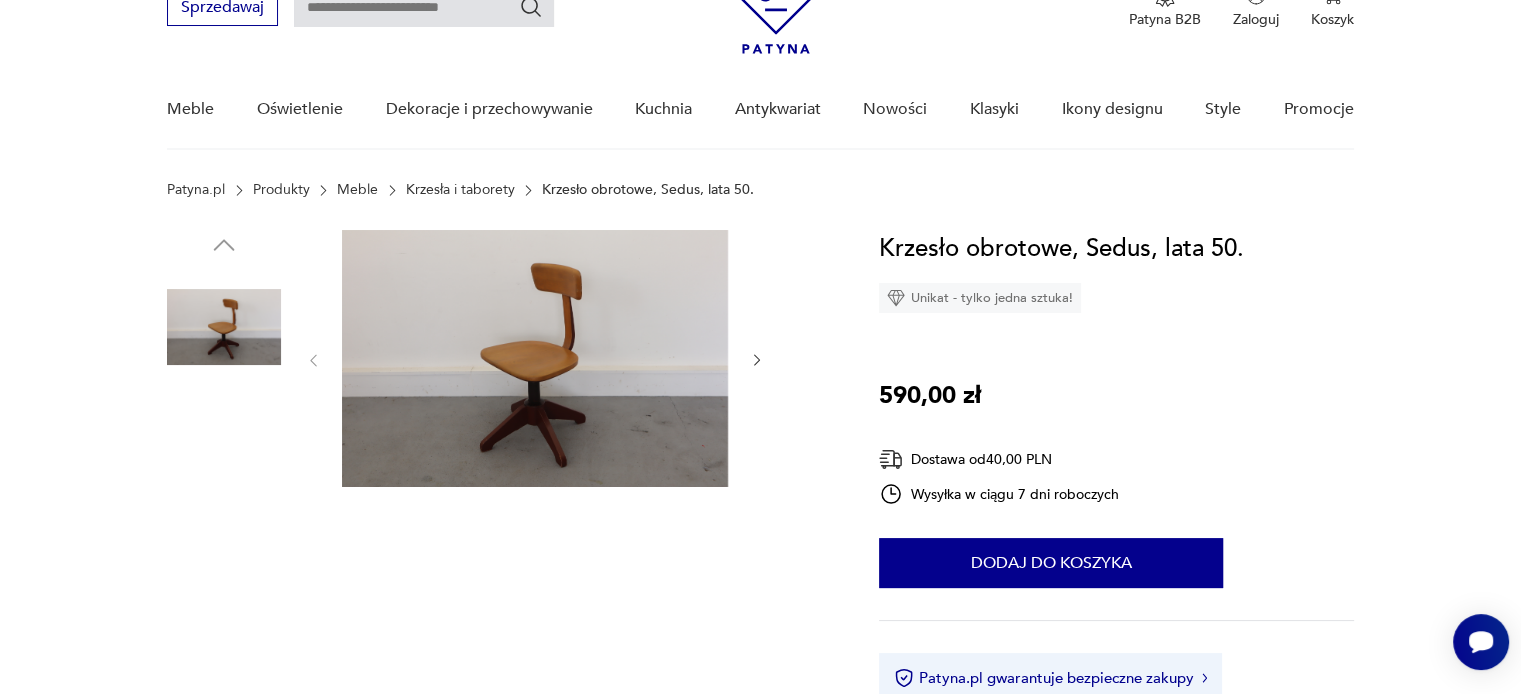 scroll, scrollTop: 200, scrollLeft: 0, axis: vertical 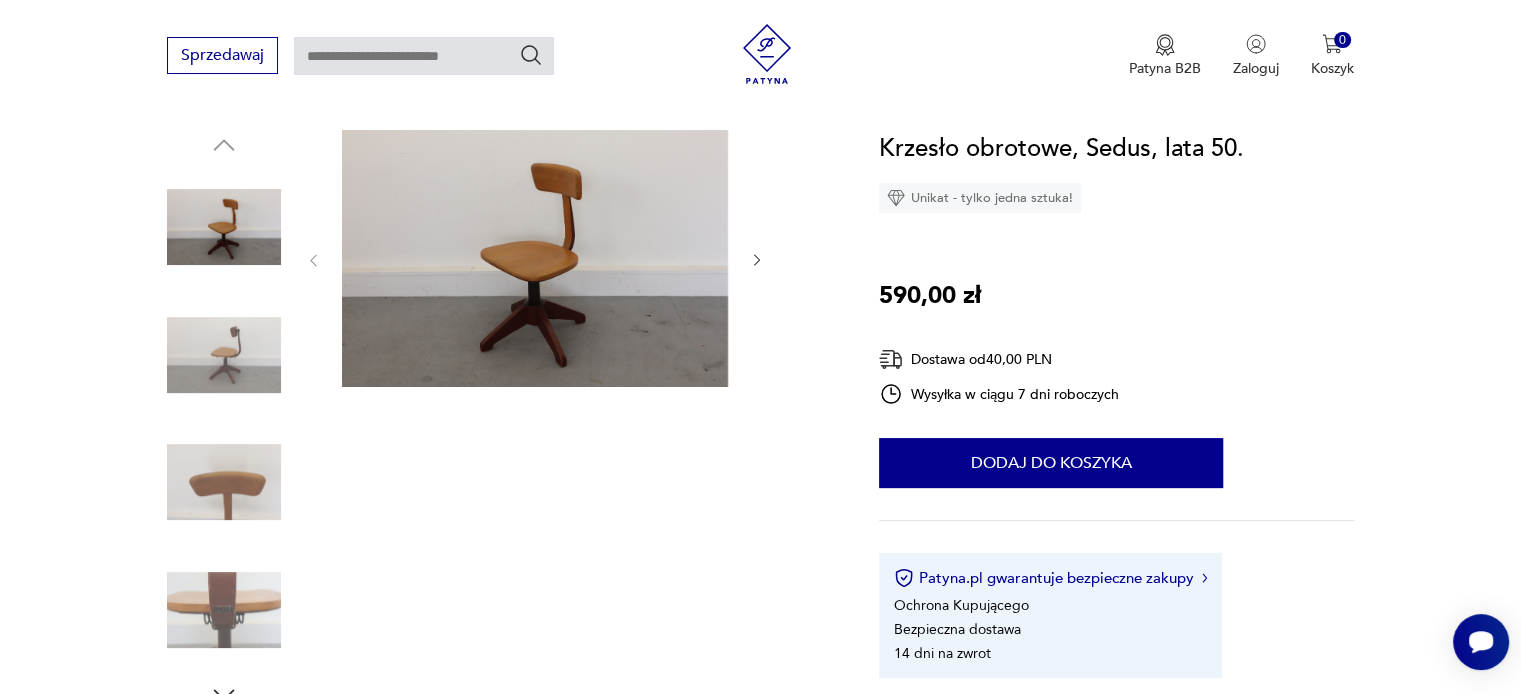 click at bounding box center [535, 258] 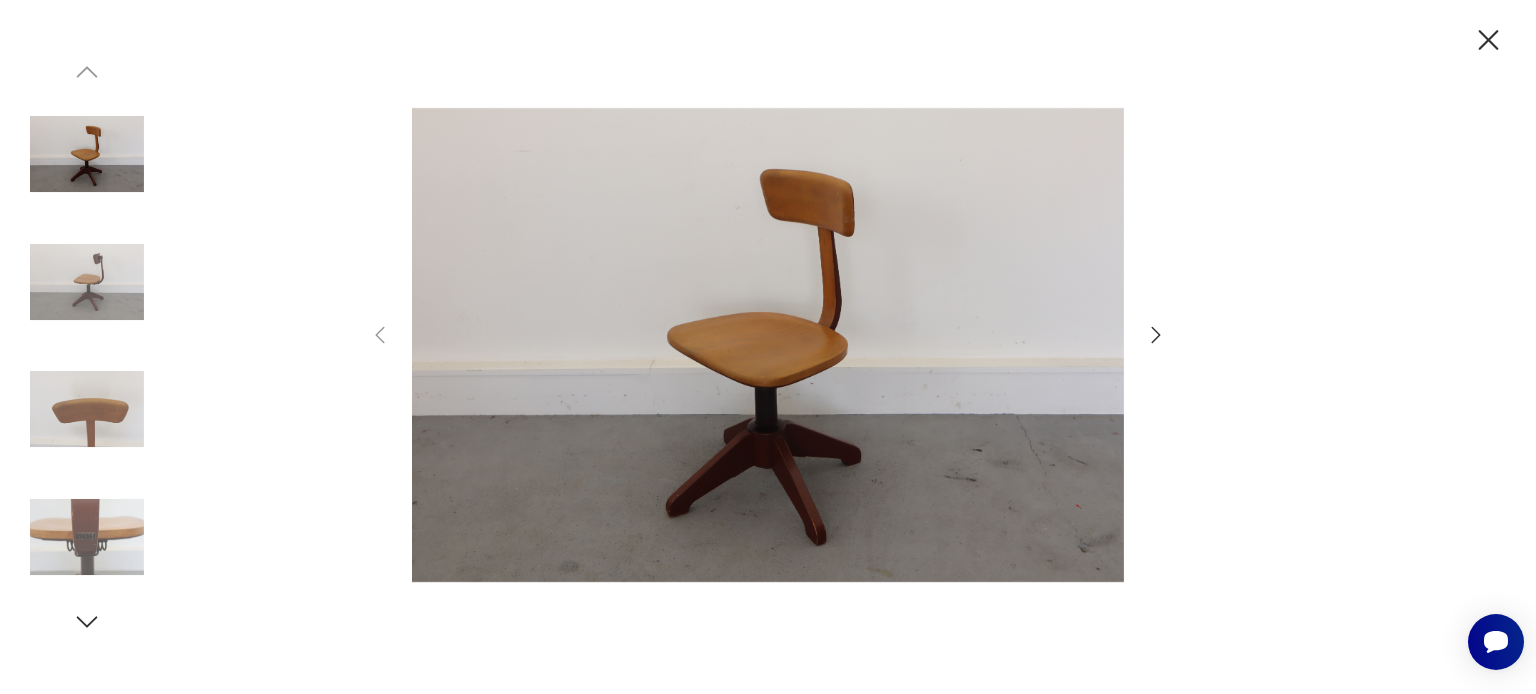 click 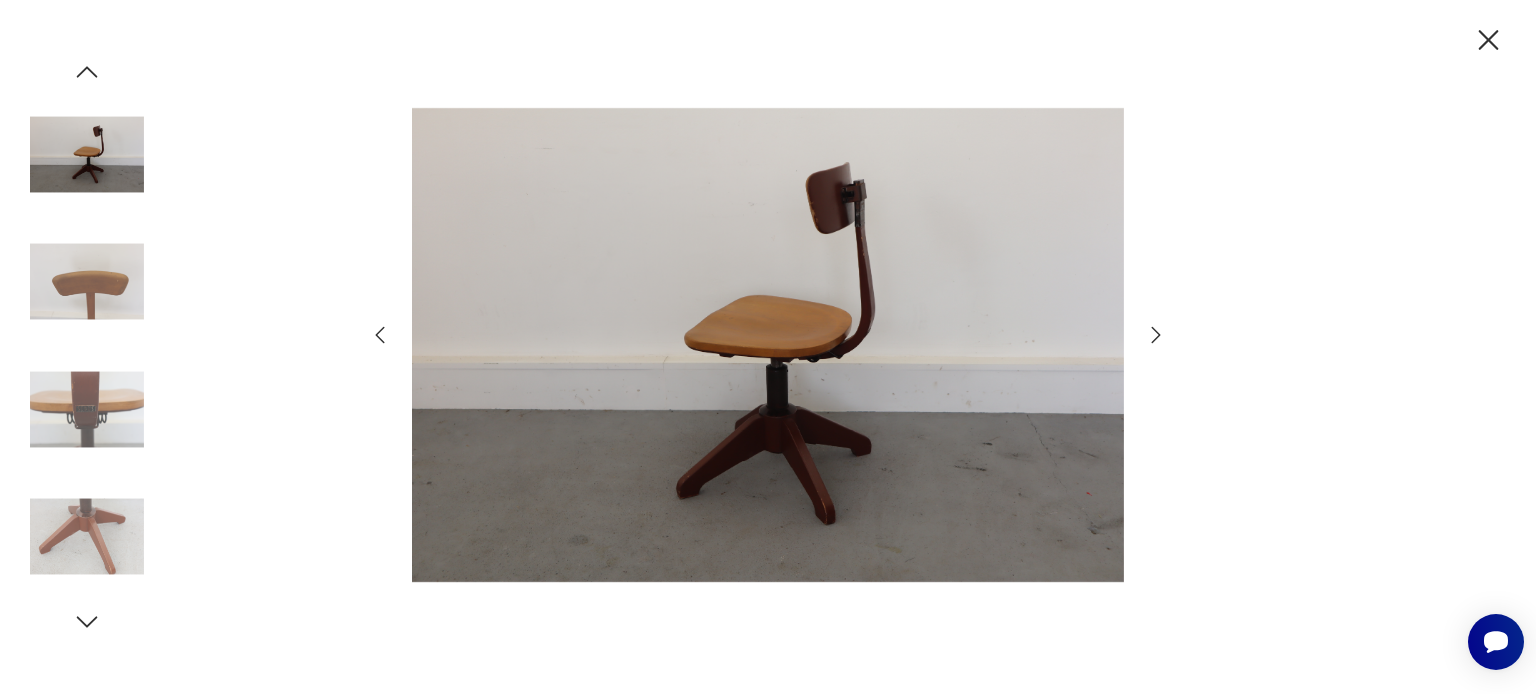 click 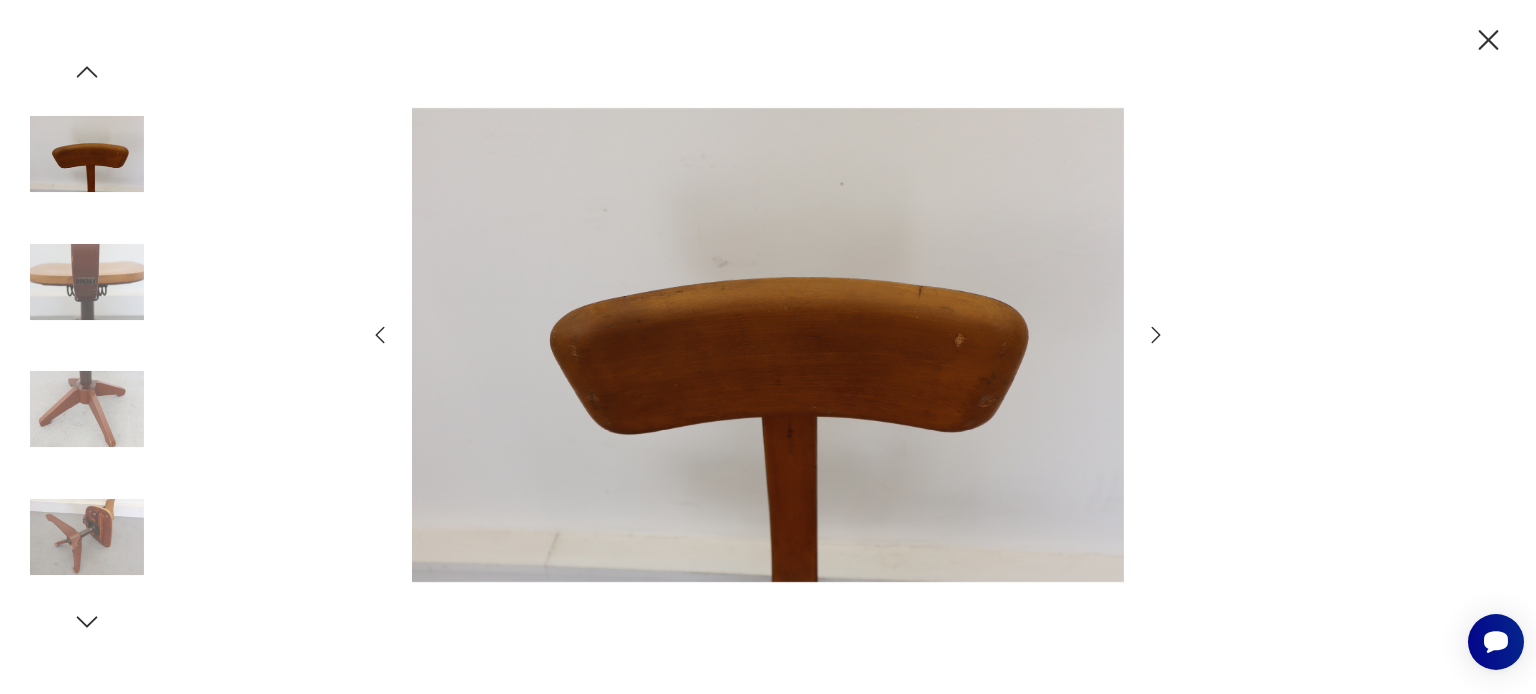 click 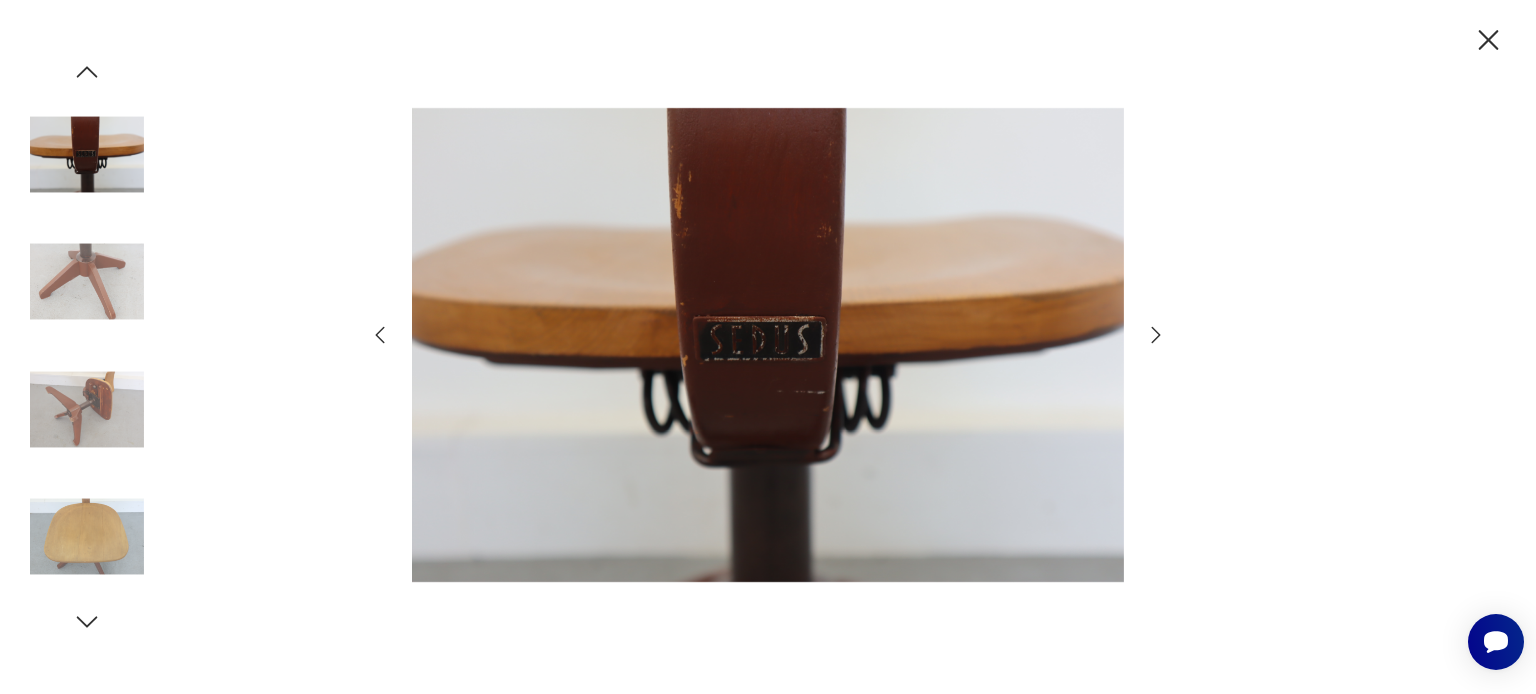 click 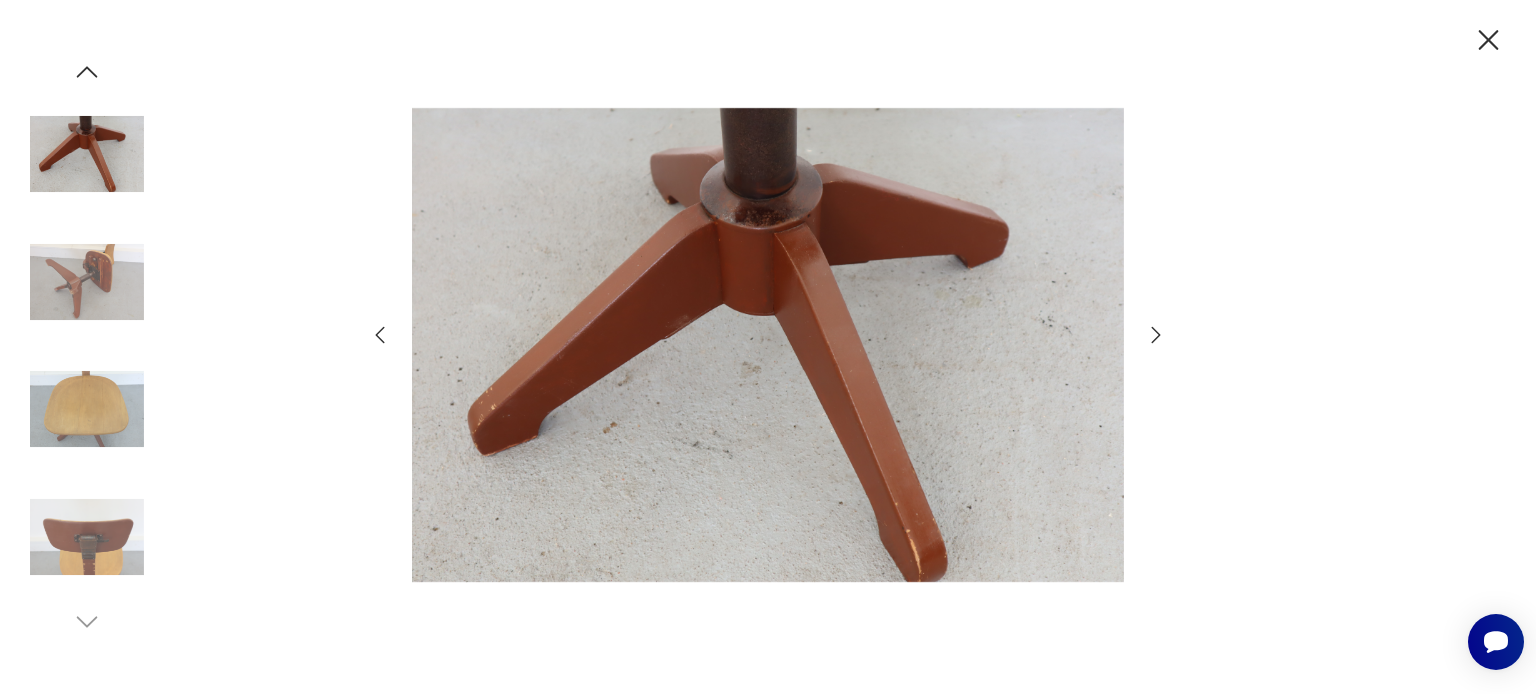 click 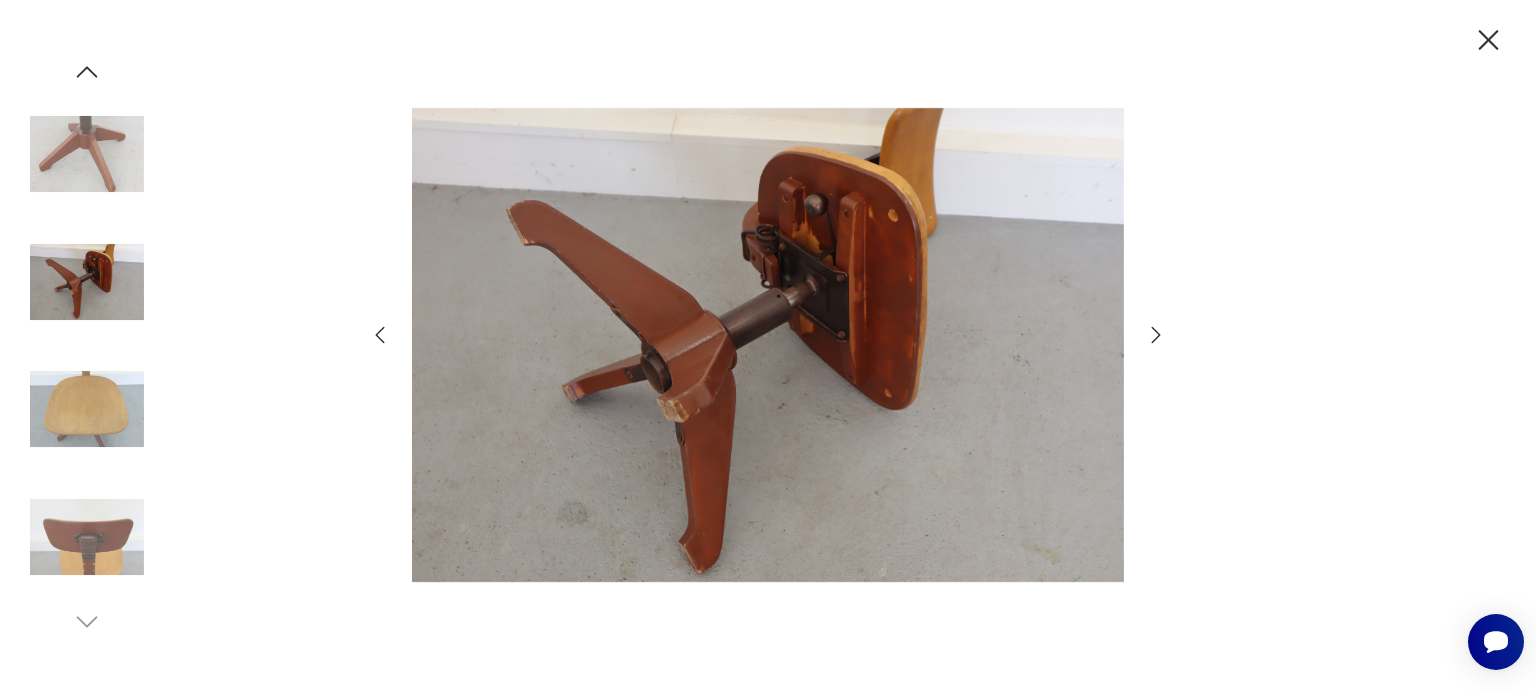 click 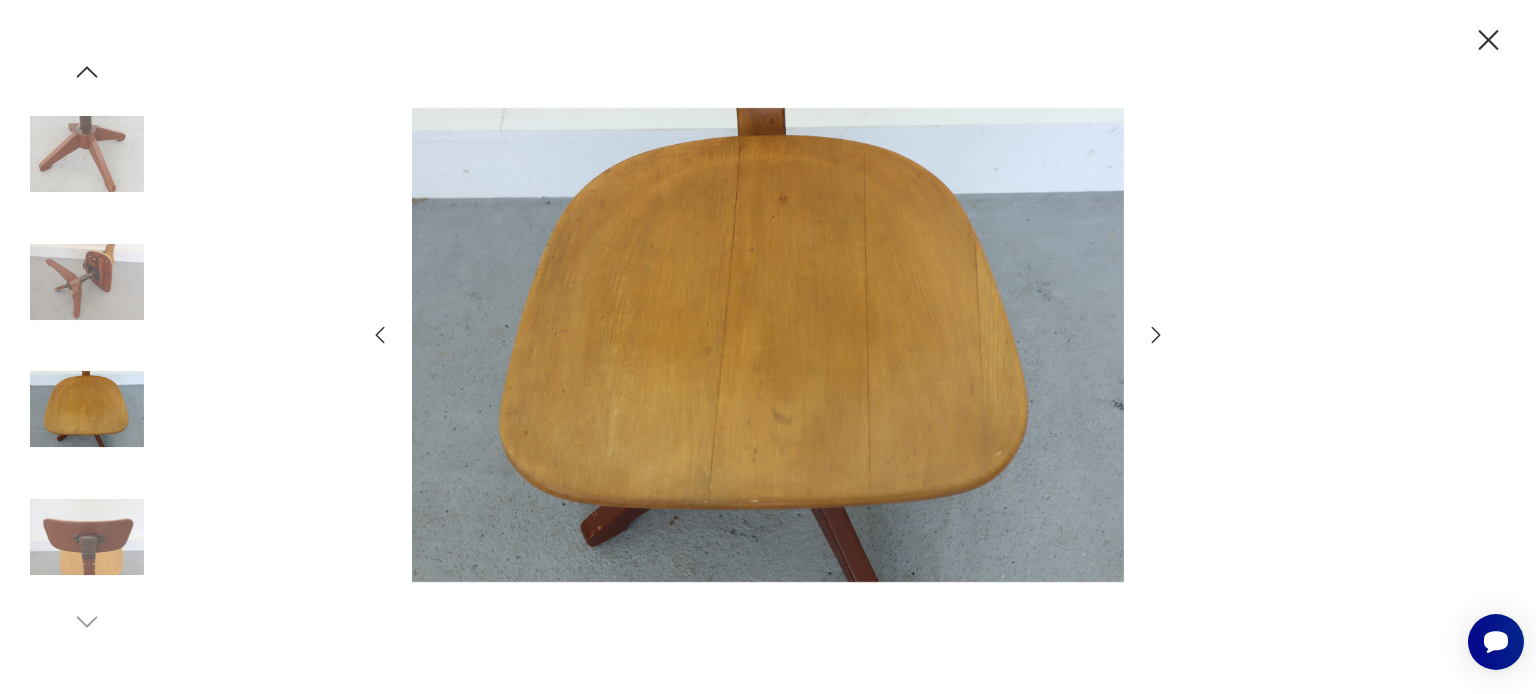click 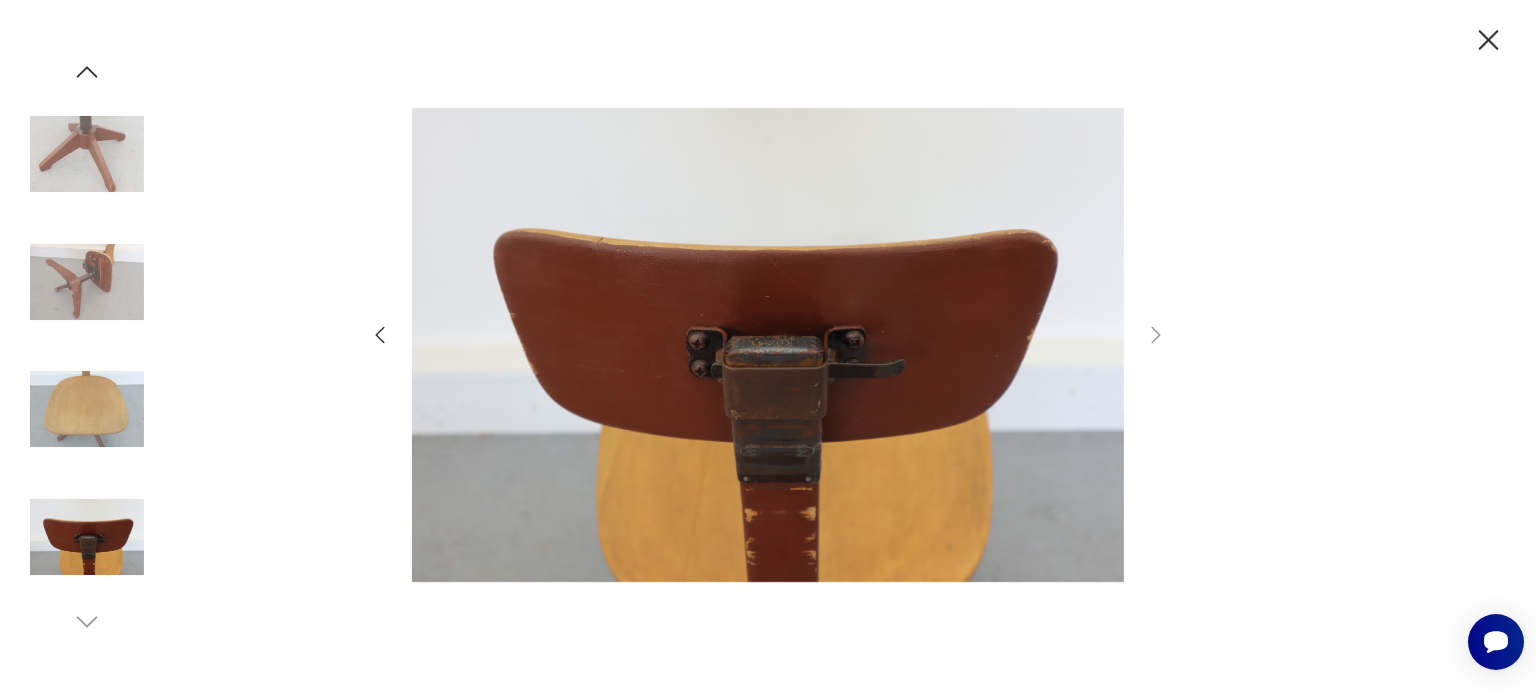 click 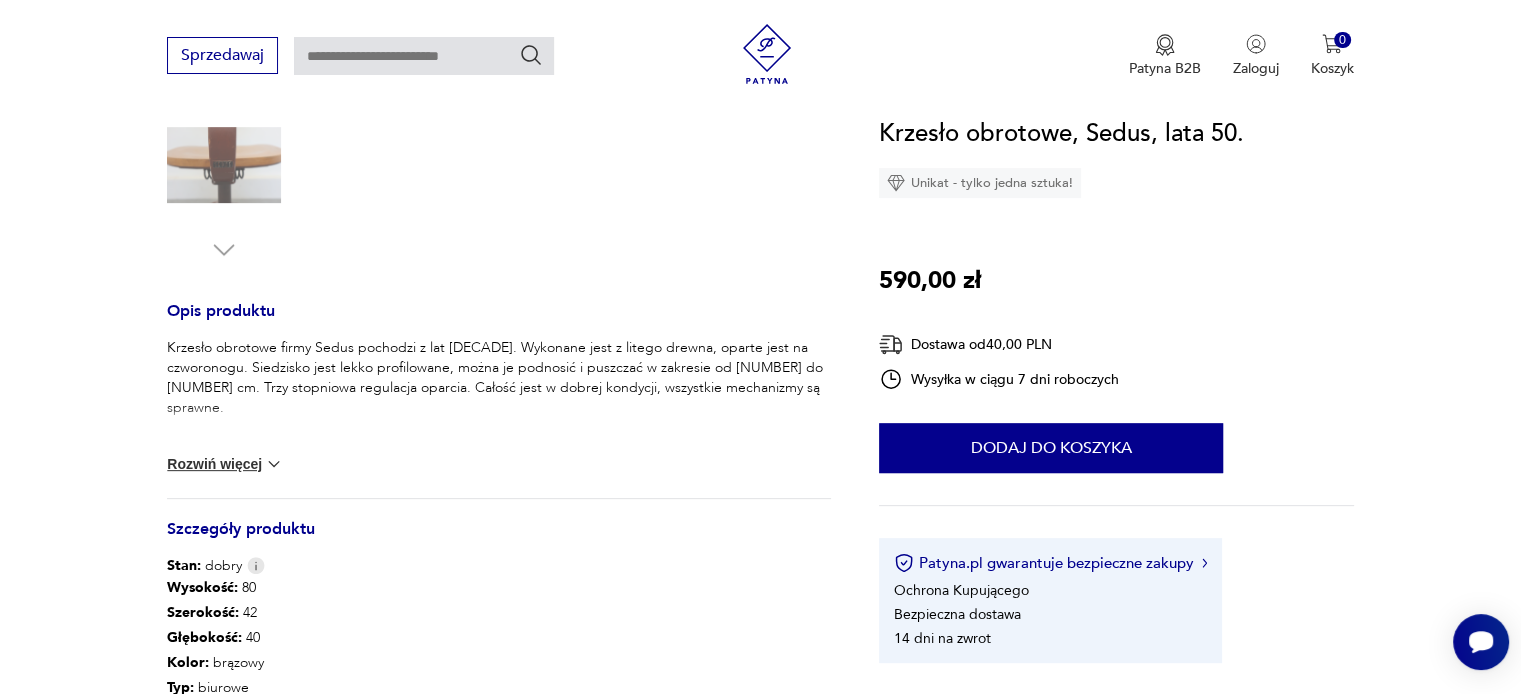 scroll, scrollTop: 700, scrollLeft: 0, axis: vertical 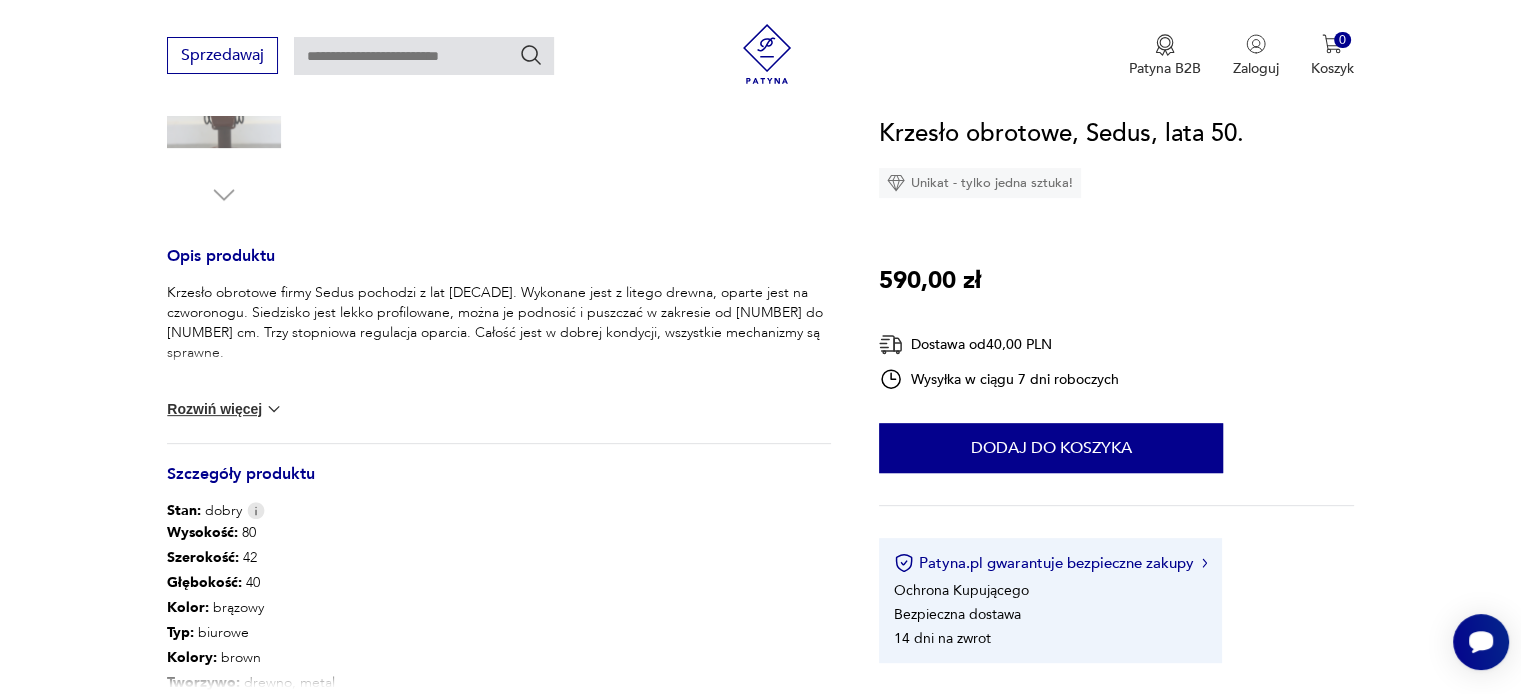 click on "Rozwiń więcej" at bounding box center (225, 409) 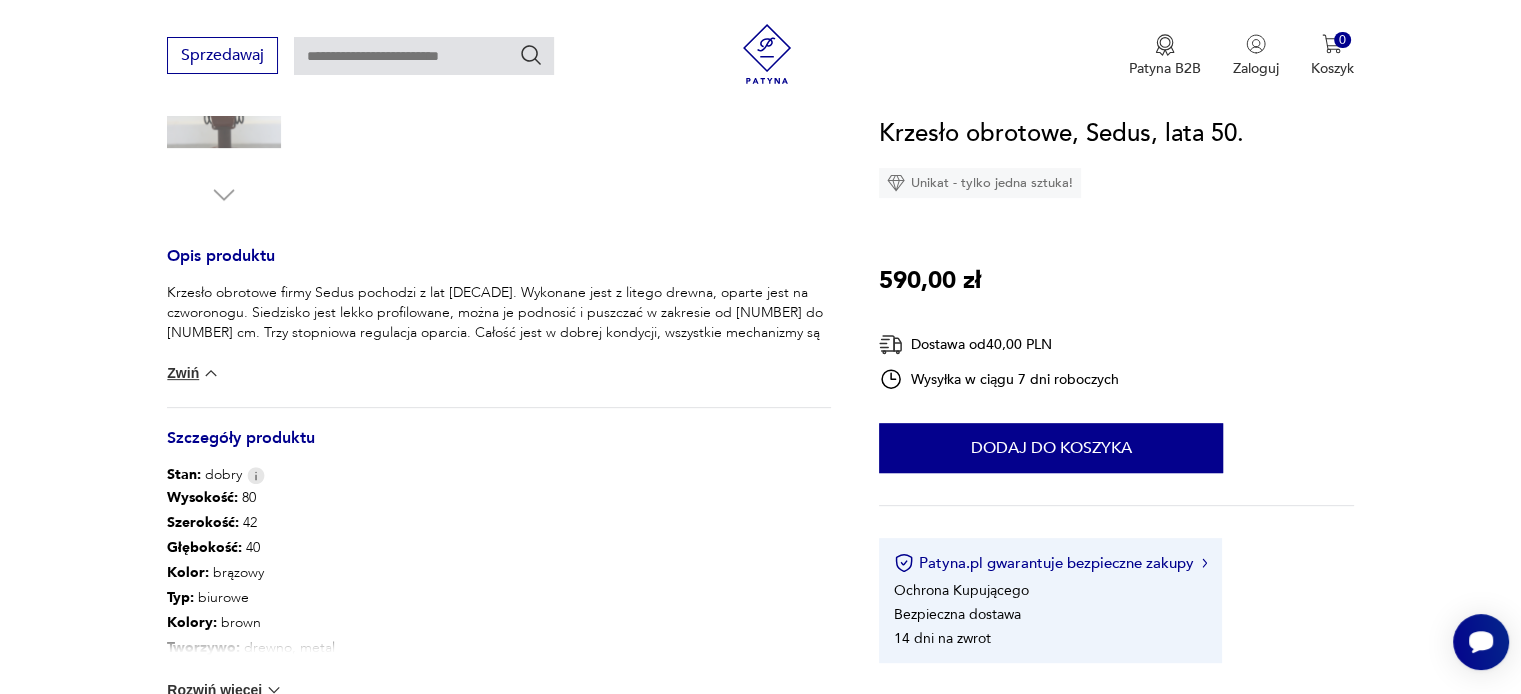 click at bounding box center [211, 373] 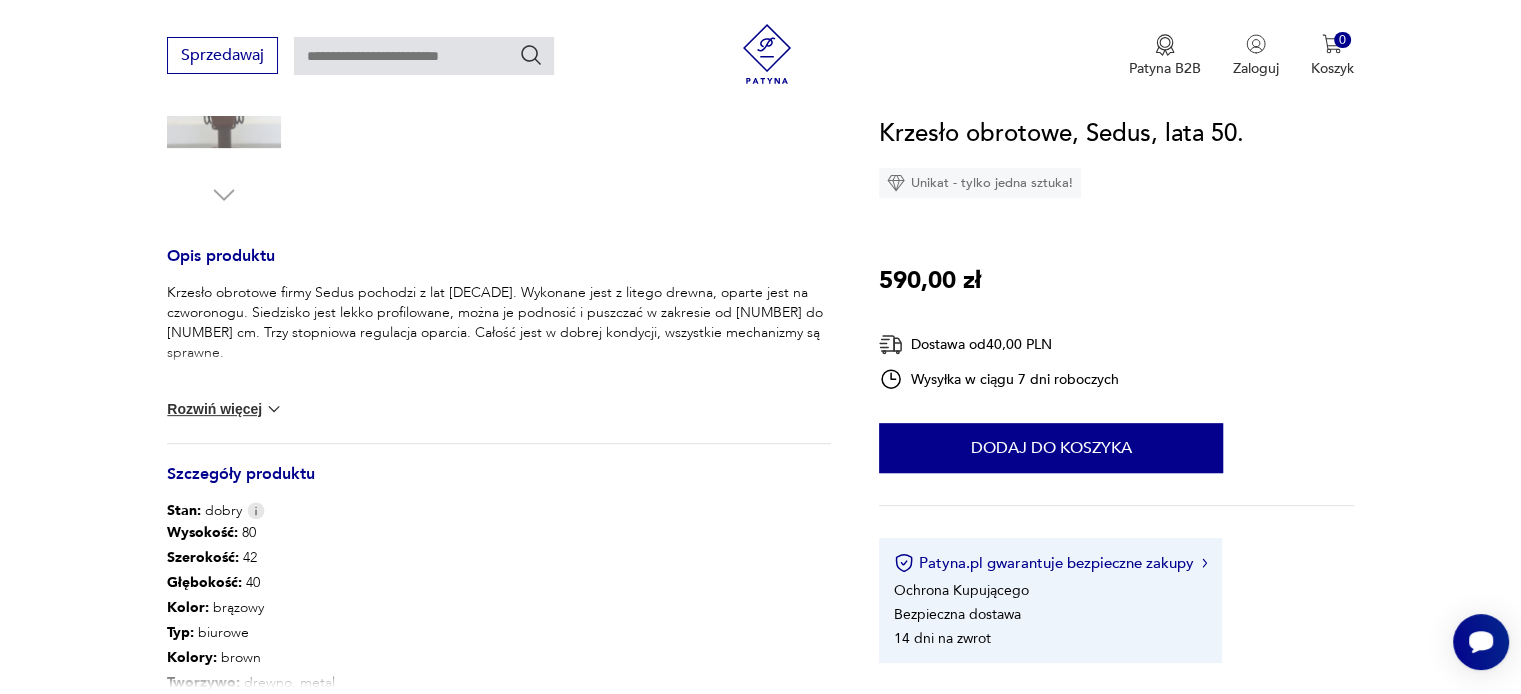 scroll, scrollTop: 200, scrollLeft: 0, axis: vertical 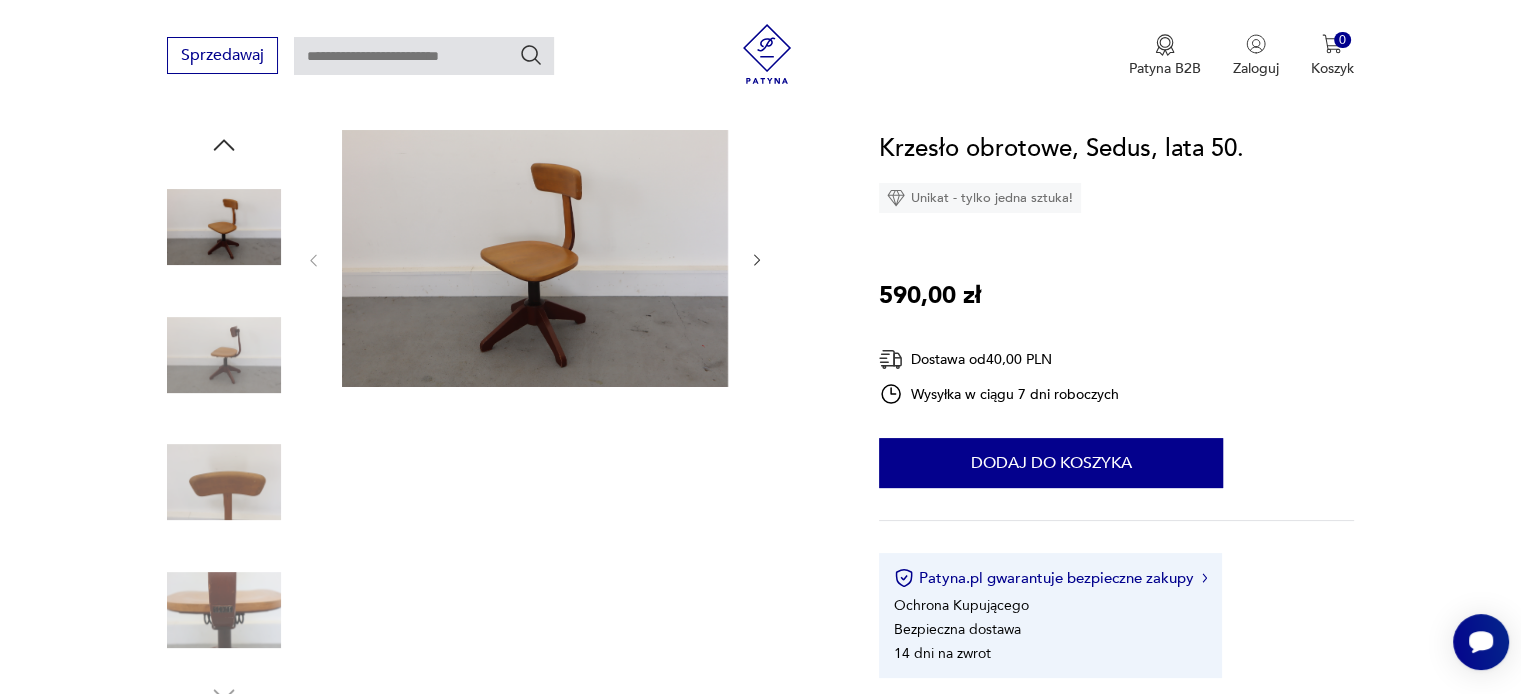 click at bounding box center [535, 258] 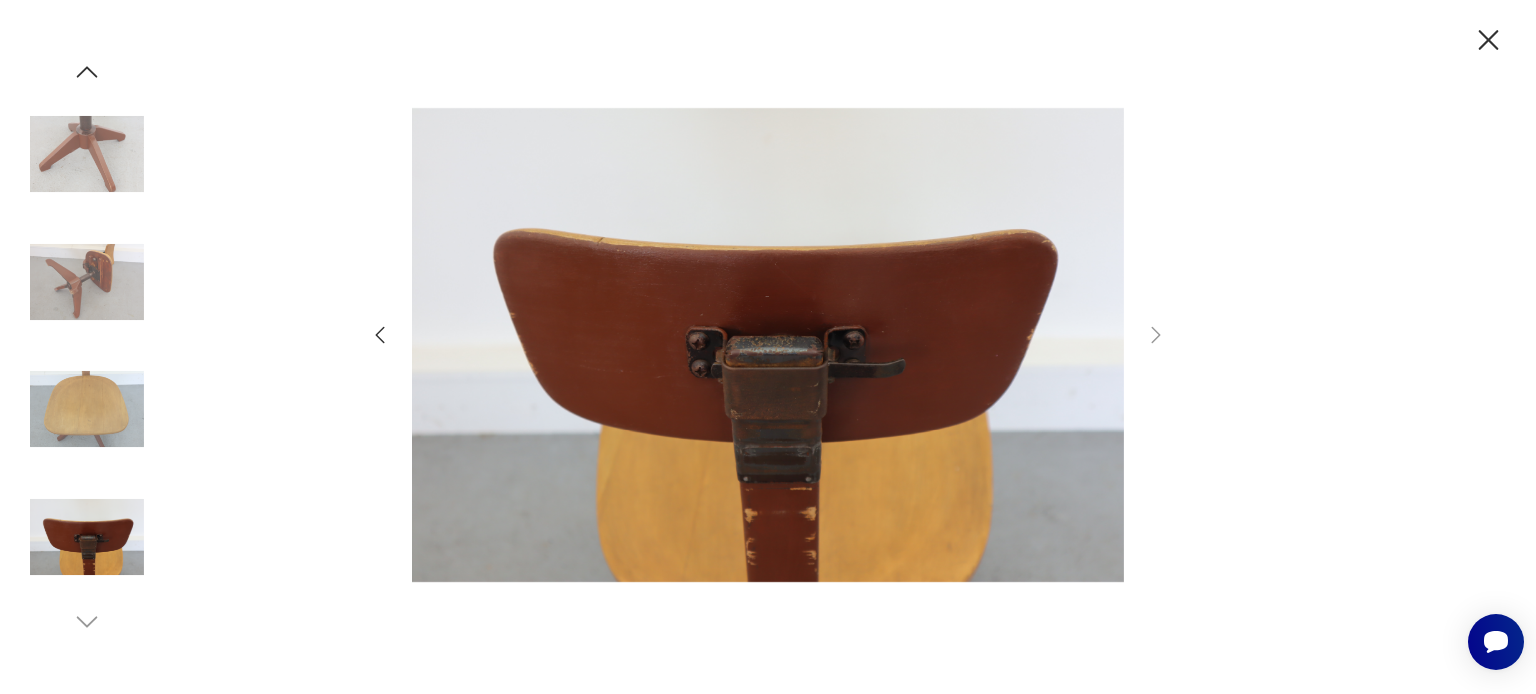 click 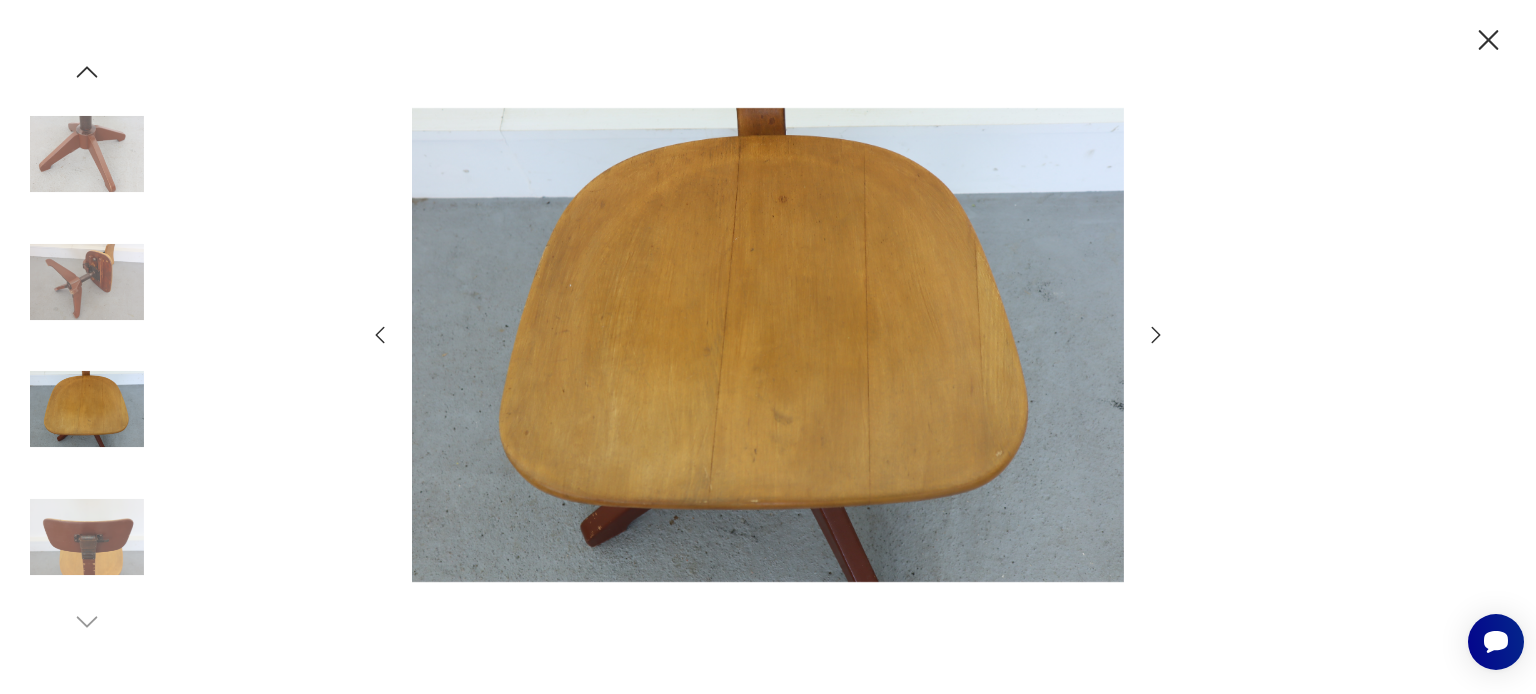 click 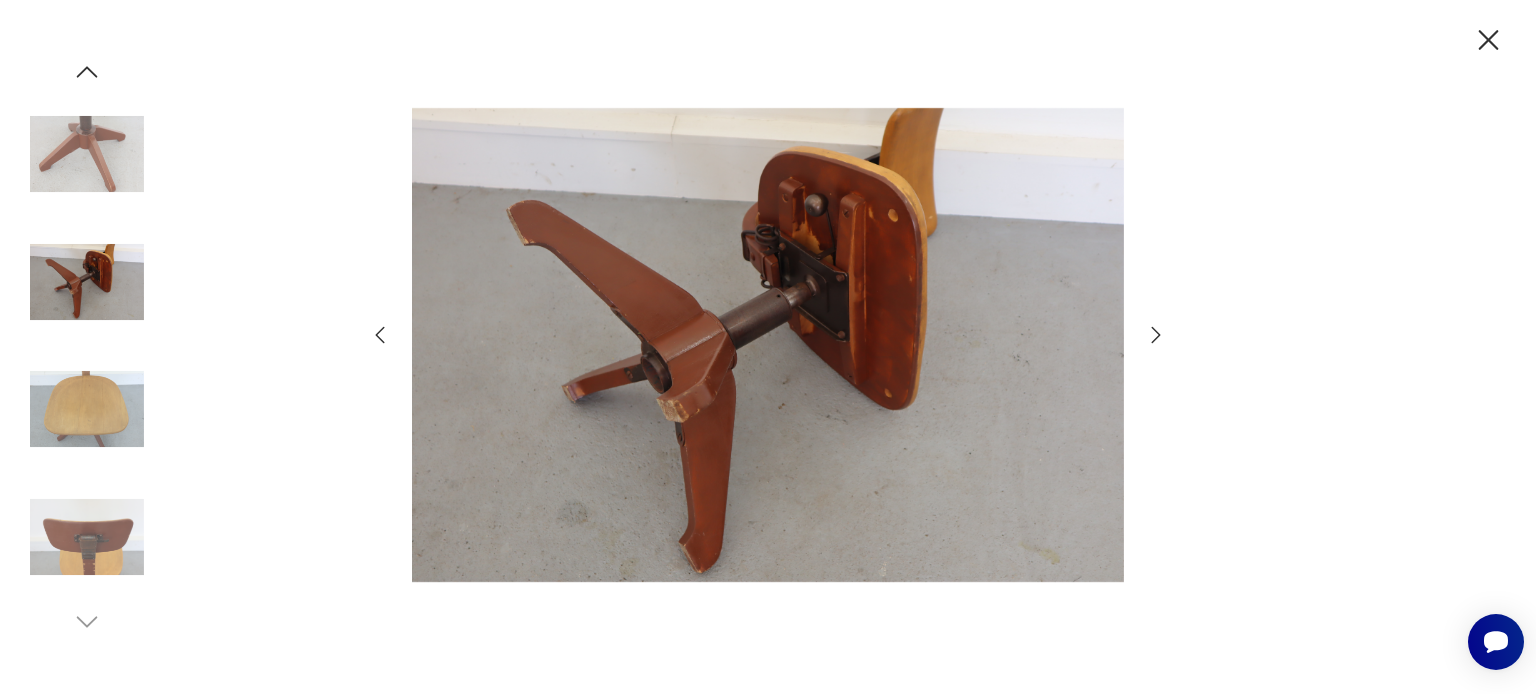 click 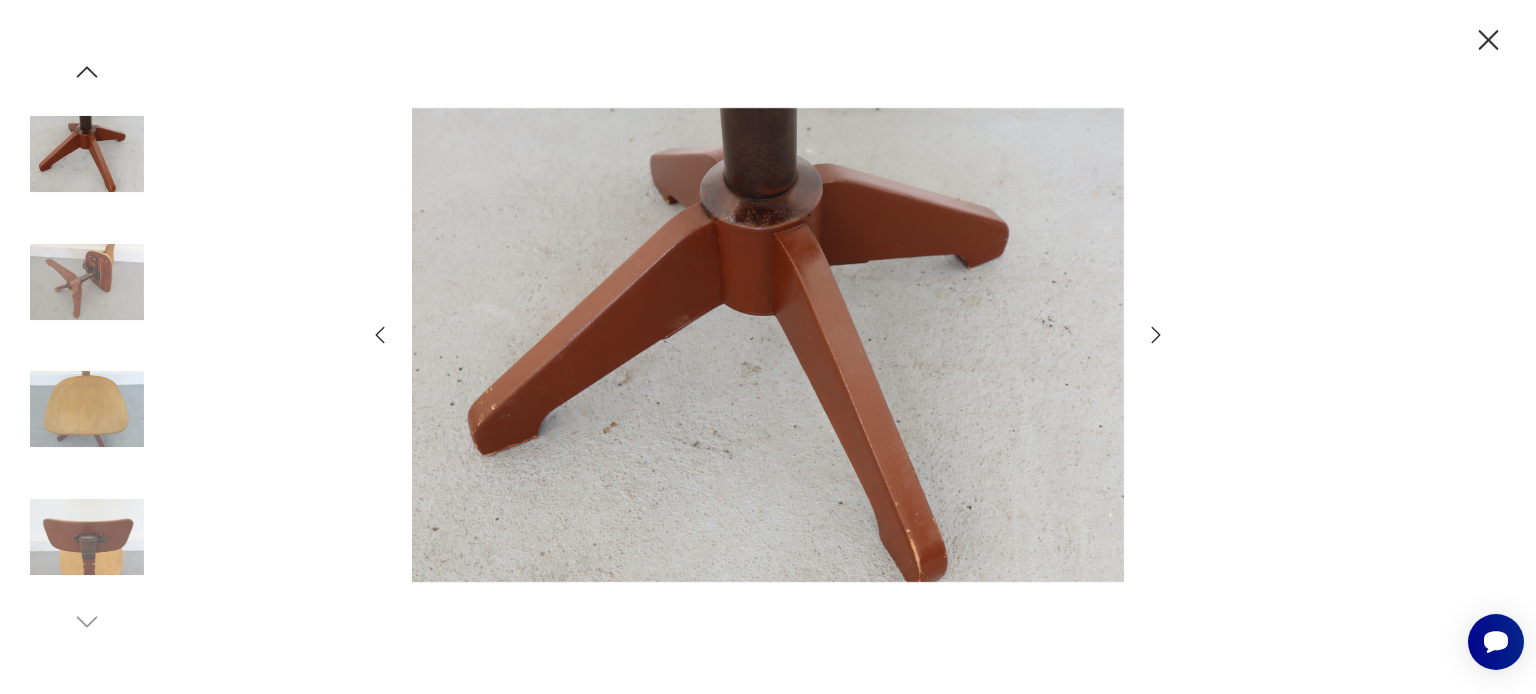 click 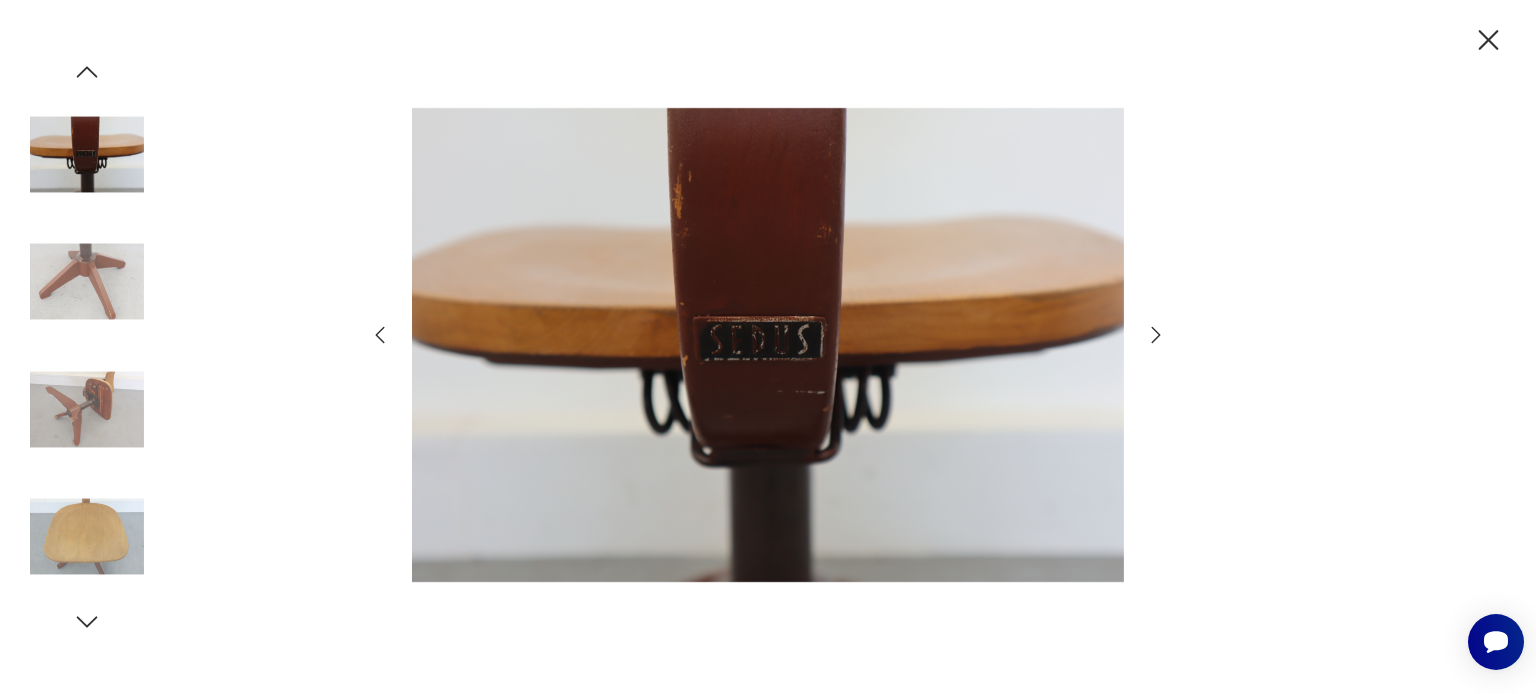 click 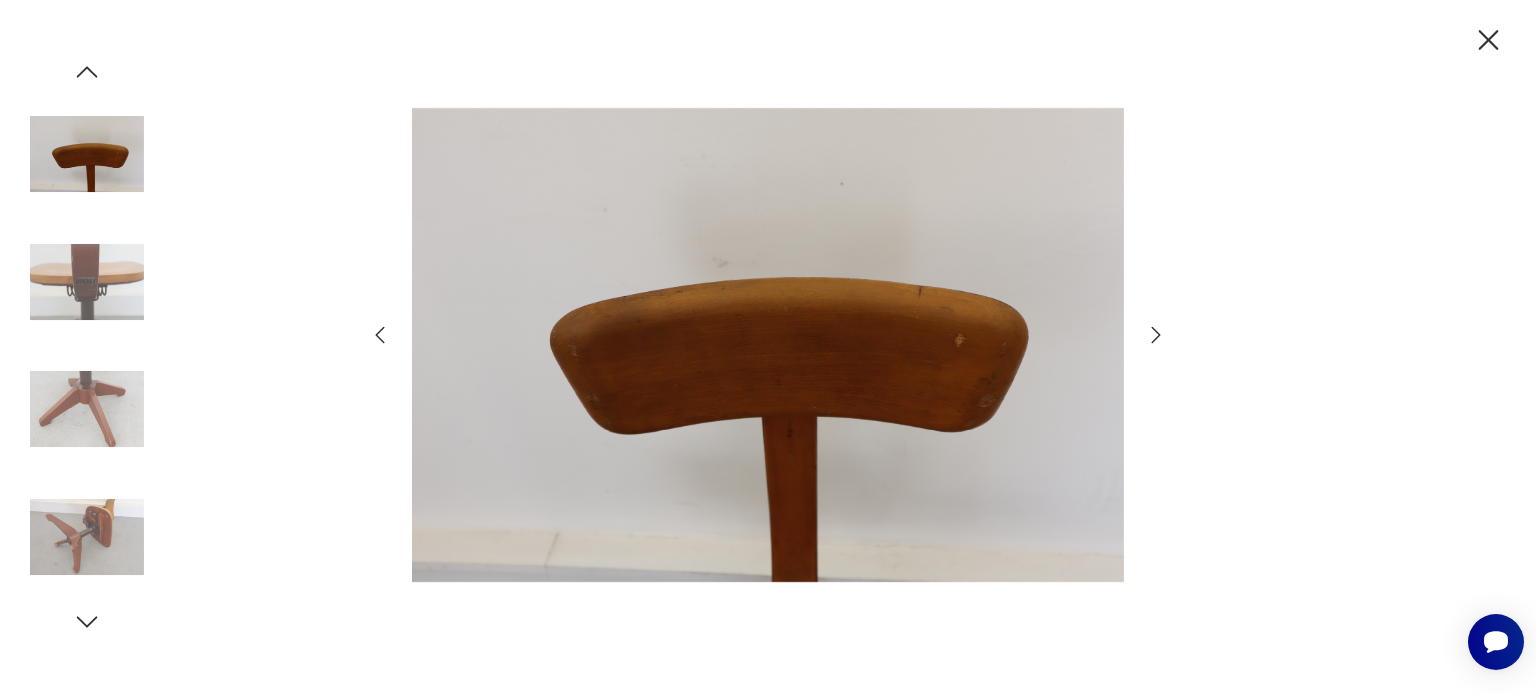 click 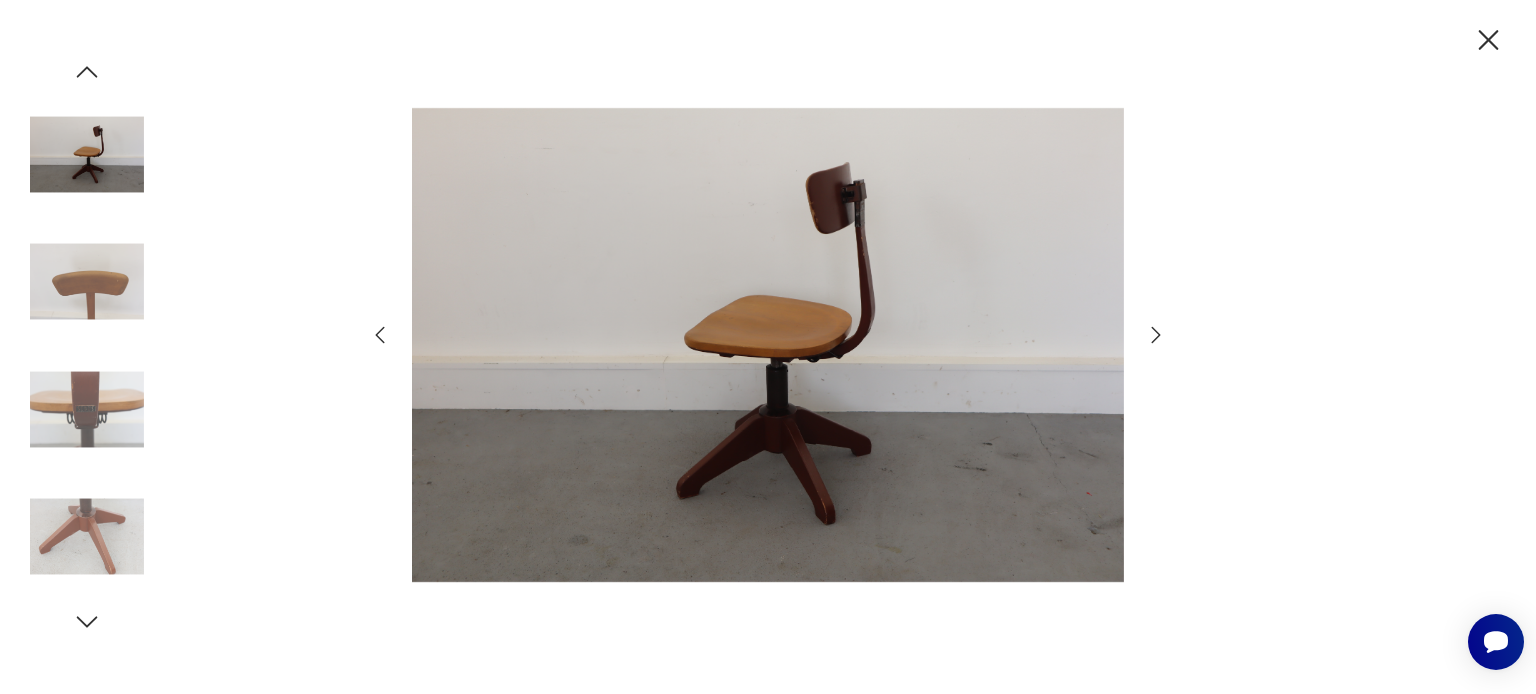 click 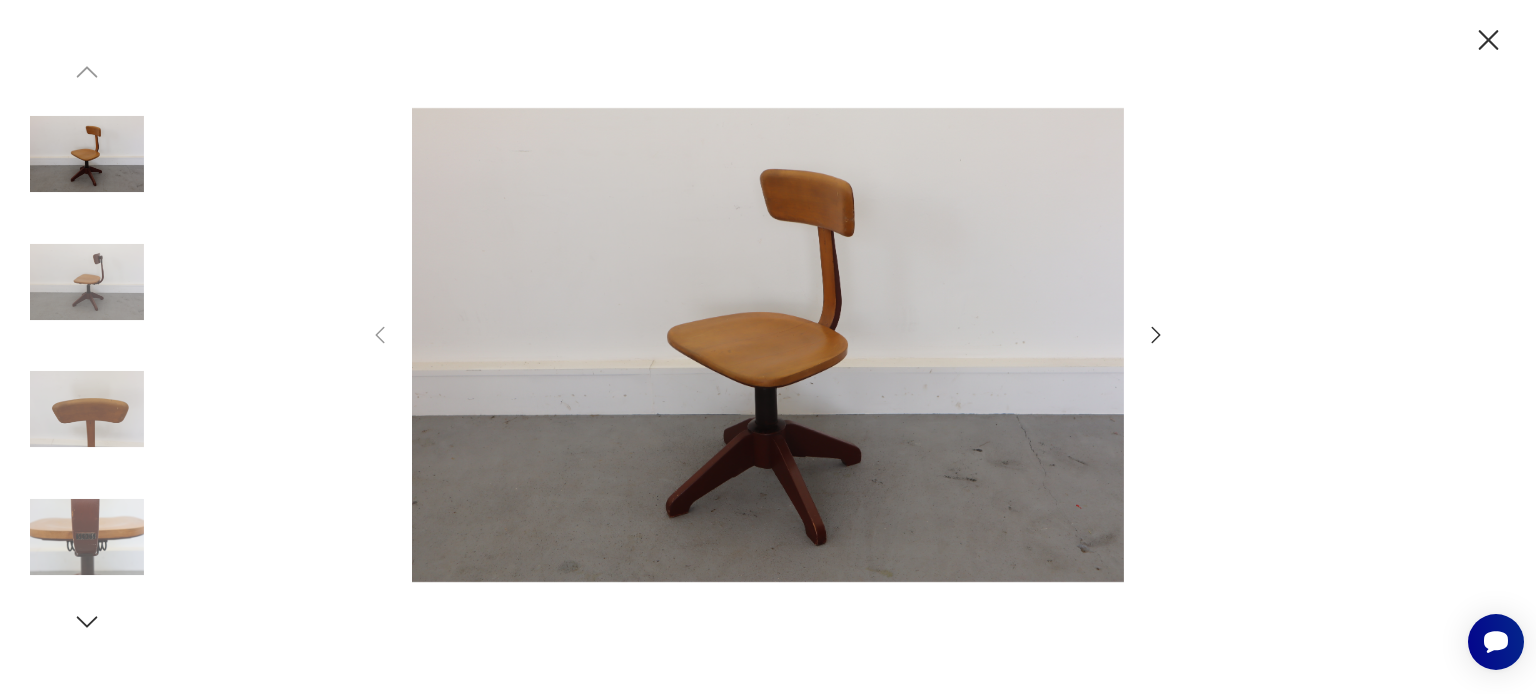 click 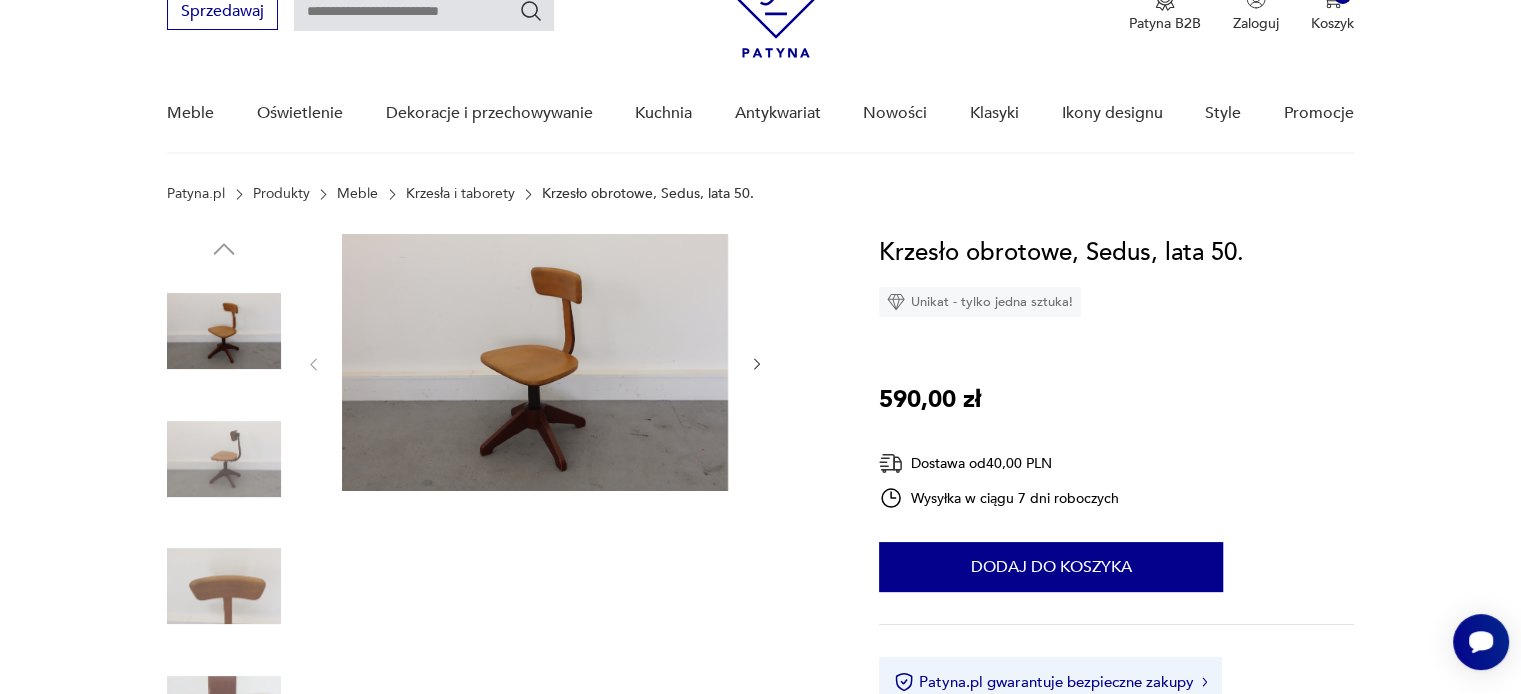 scroll, scrollTop: 0, scrollLeft: 0, axis: both 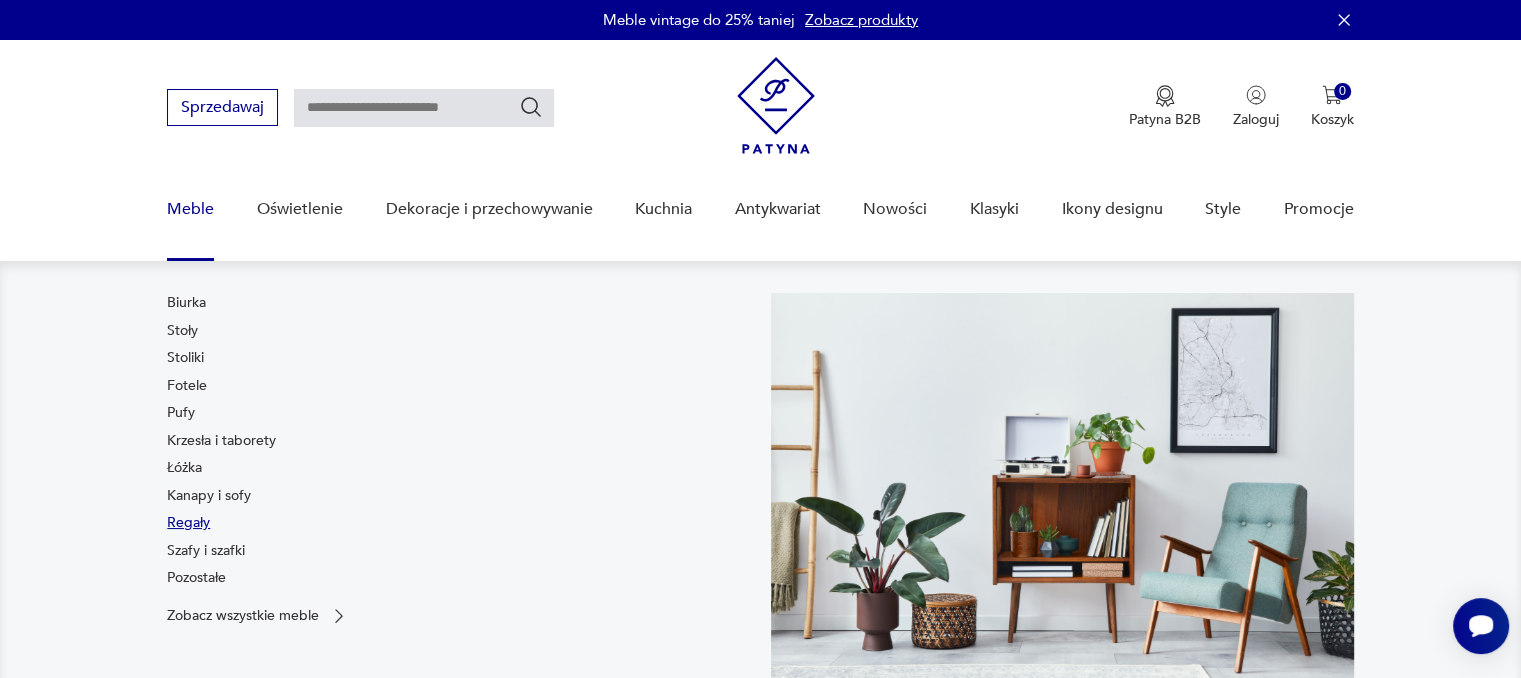 click on "Regały" at bounding box center (188, 523) 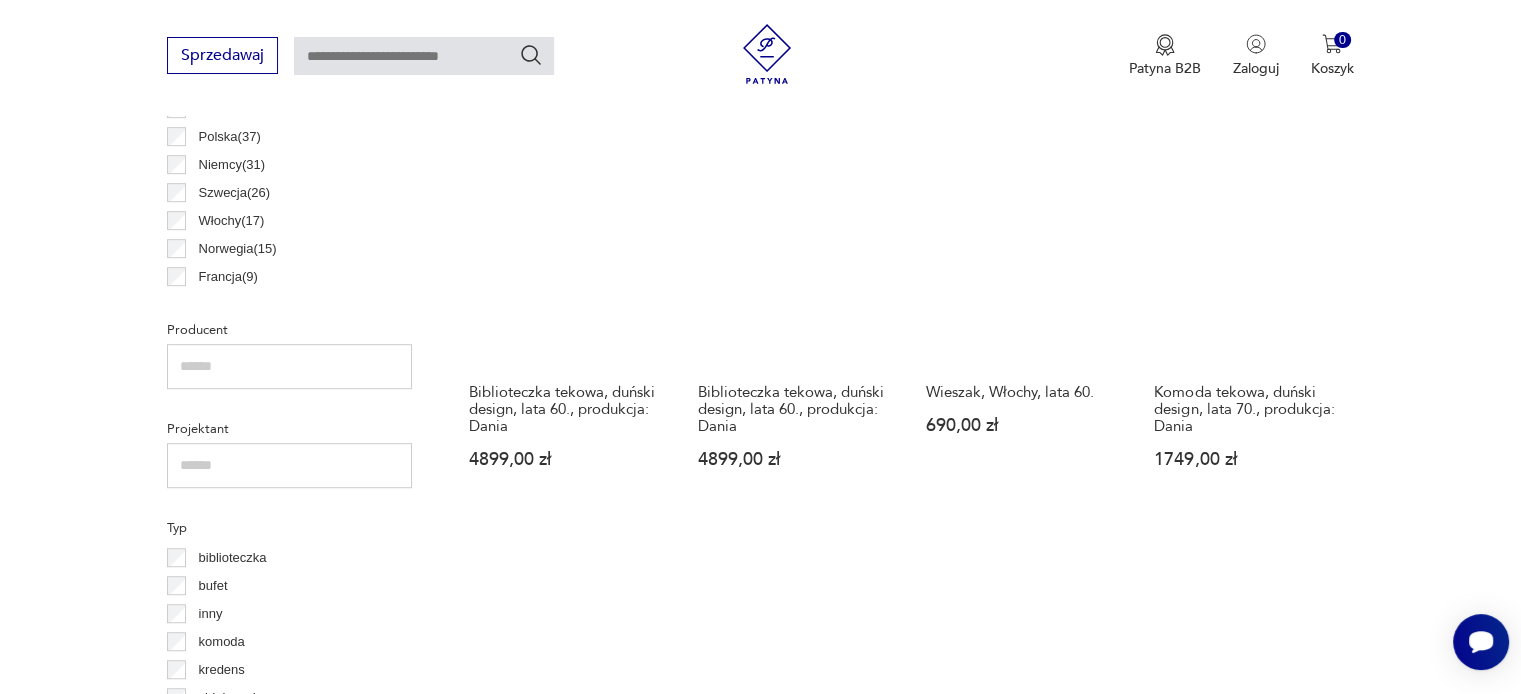 scroll, scrollTop: 1039, scrollLeft: 0, axis: vertical 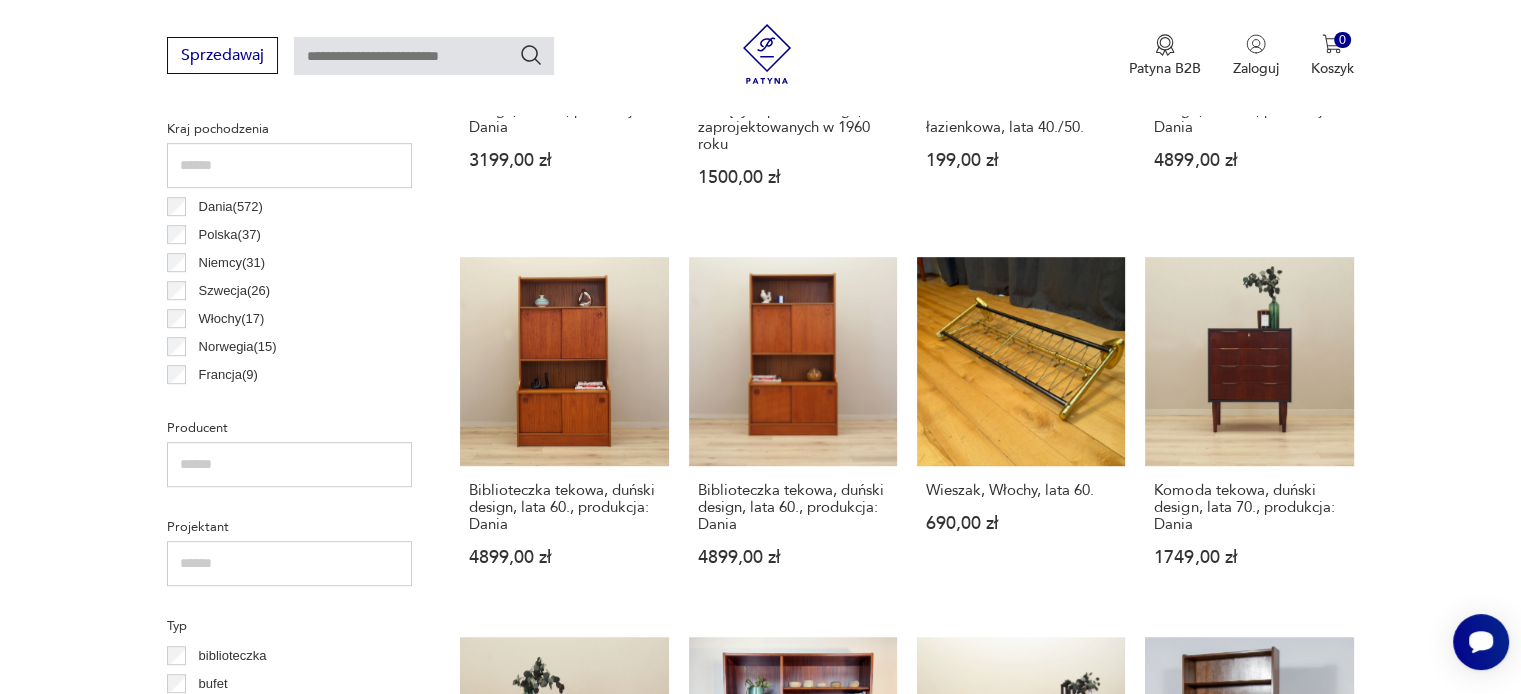 drag, startPoint x: 1498, startPoint y: 329, endPoint x: 1464, endPoint y: 106, distance: 225.57704 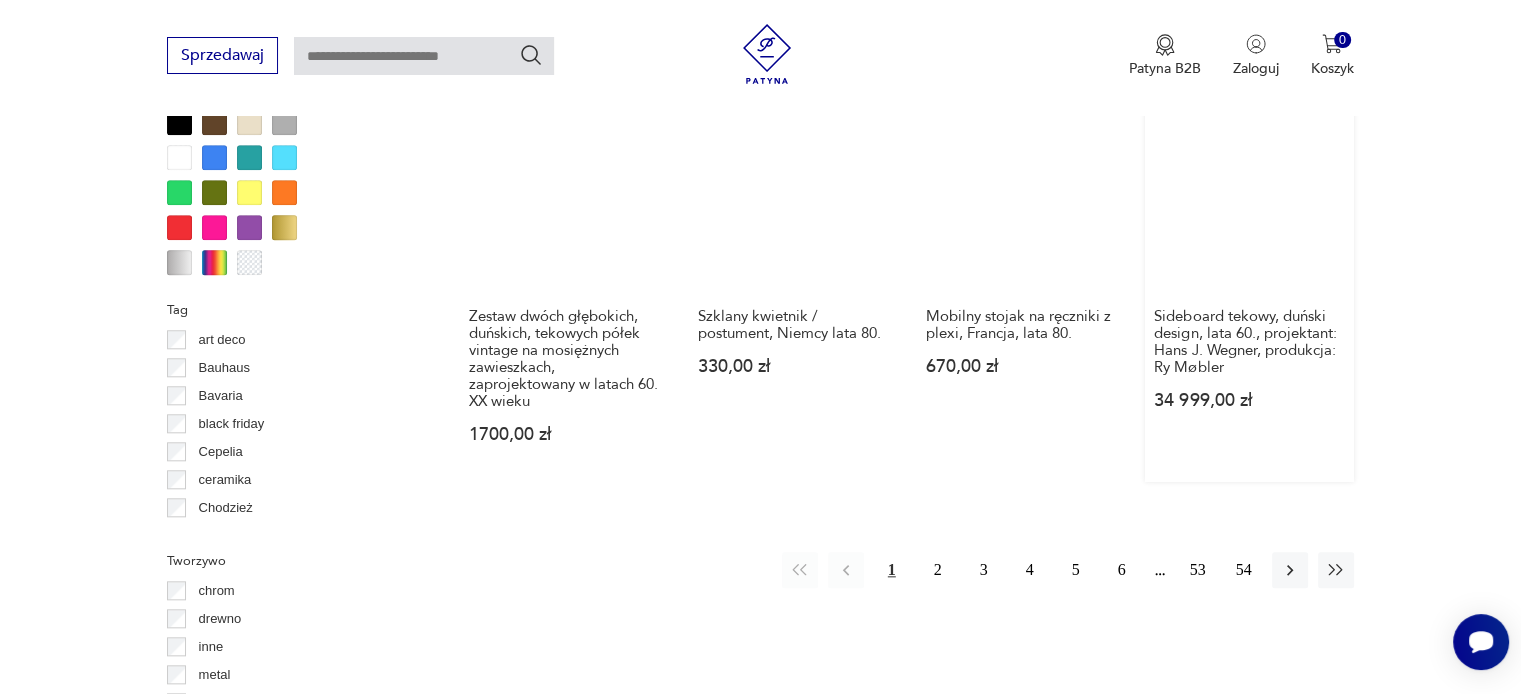 scroll, scrollTop: 1939, scrollLeft: 0, axis: vertical 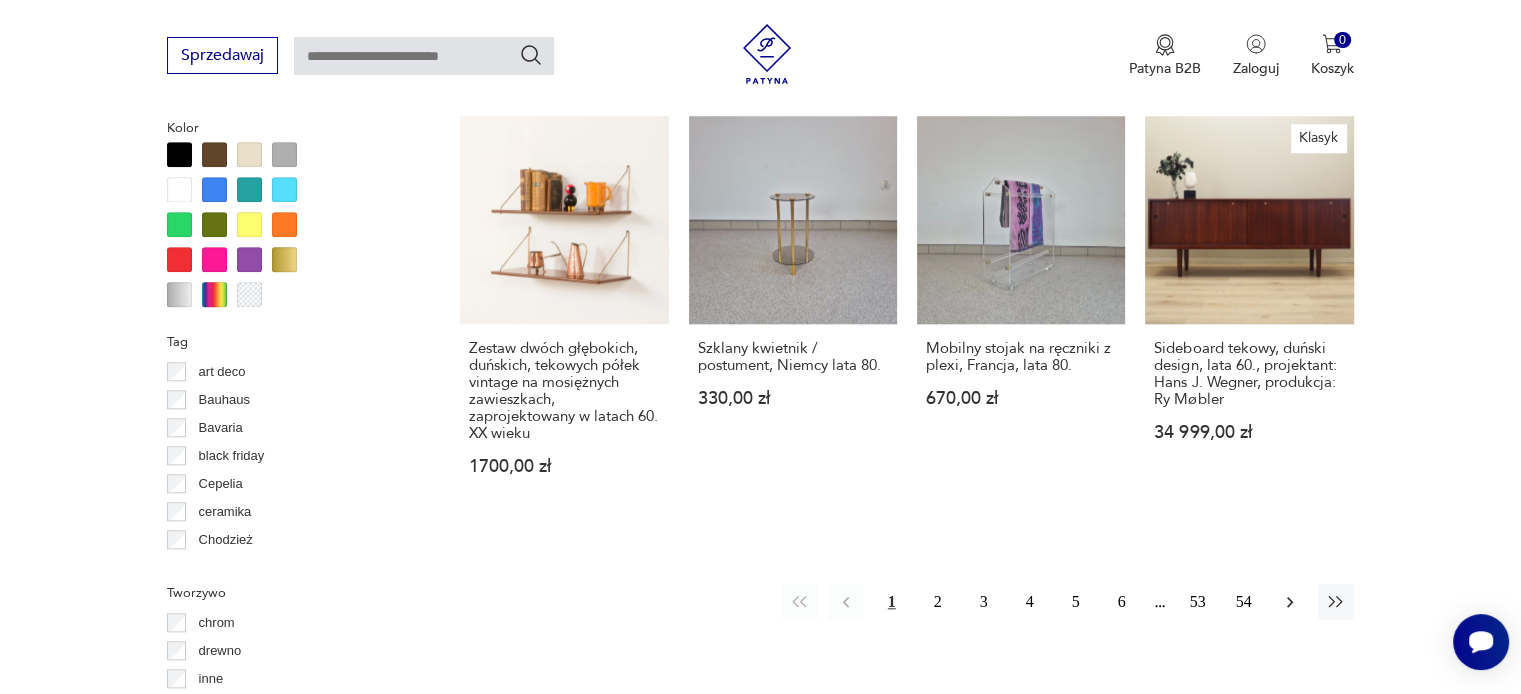 click 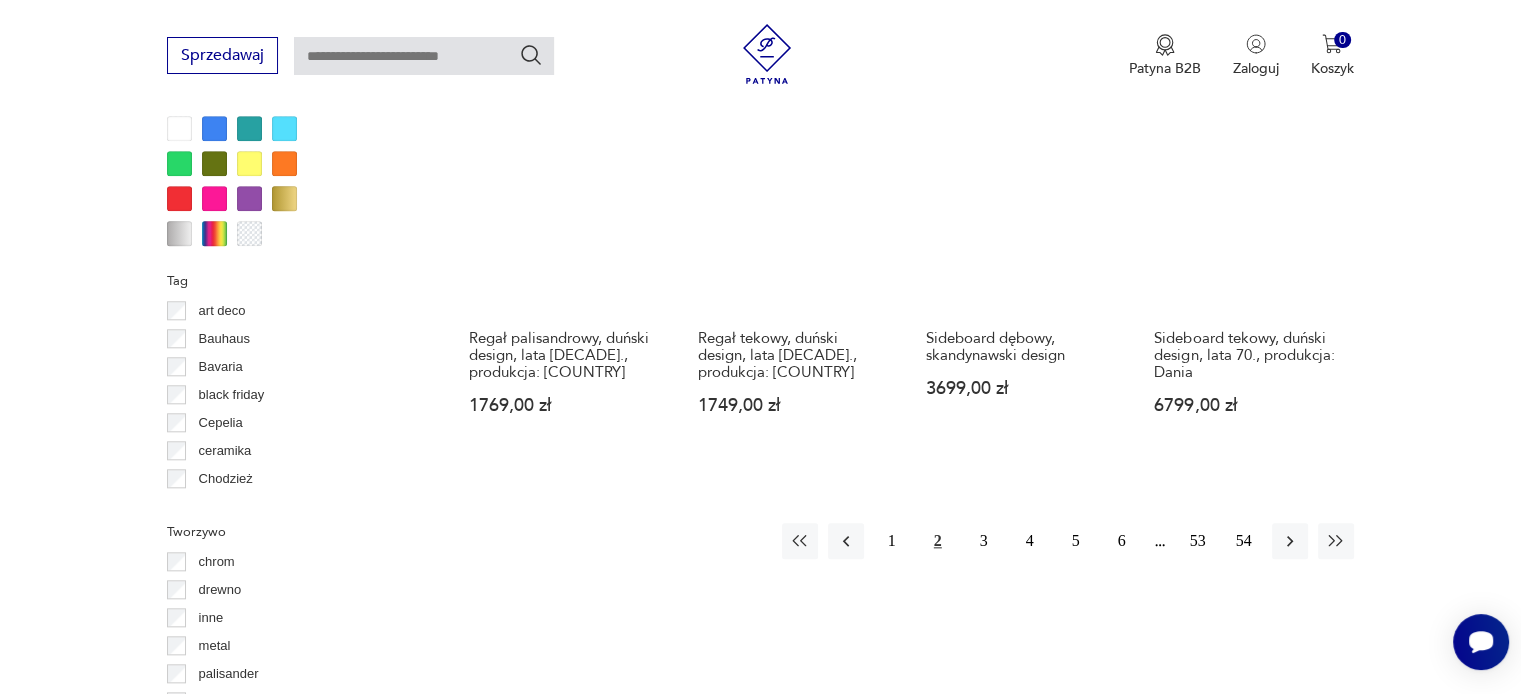 scroll, scrollTop: 2030, scrollLeft: 0, axis: vertical 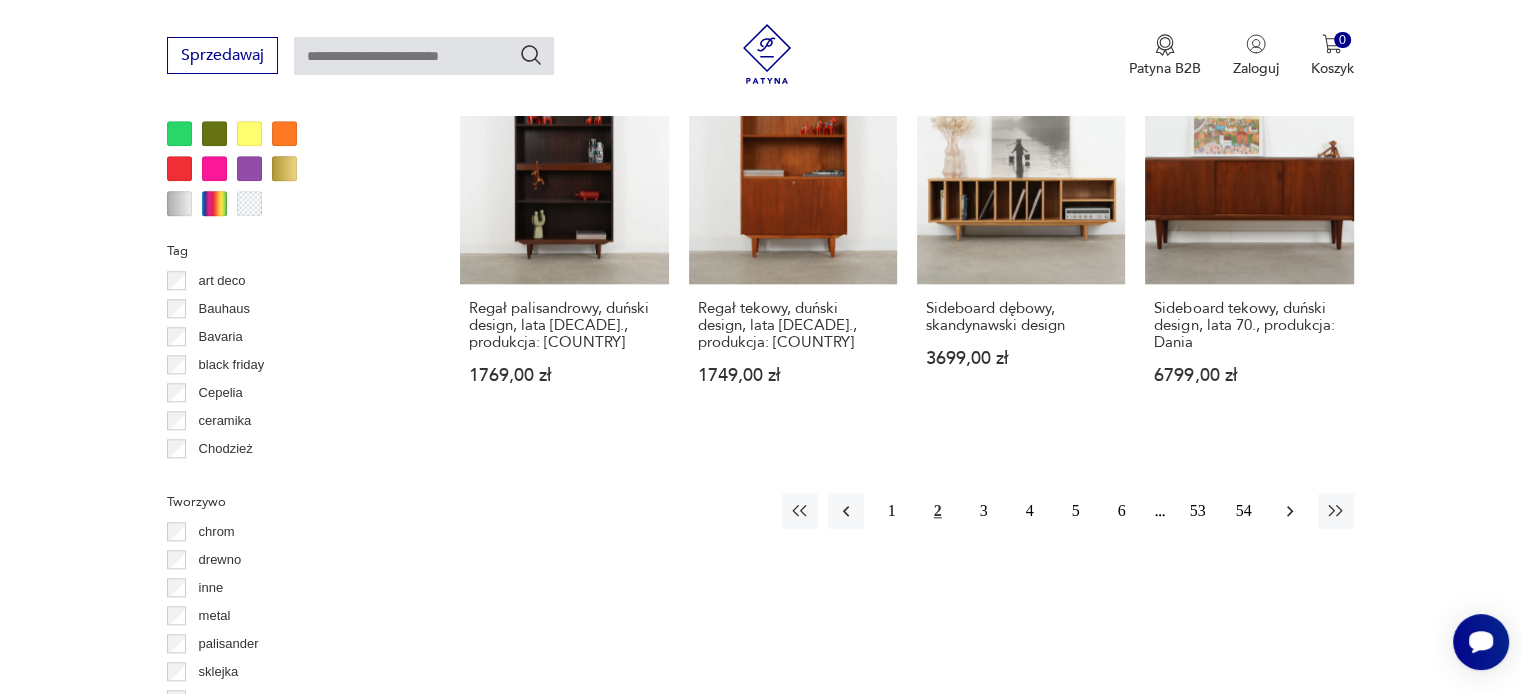 click 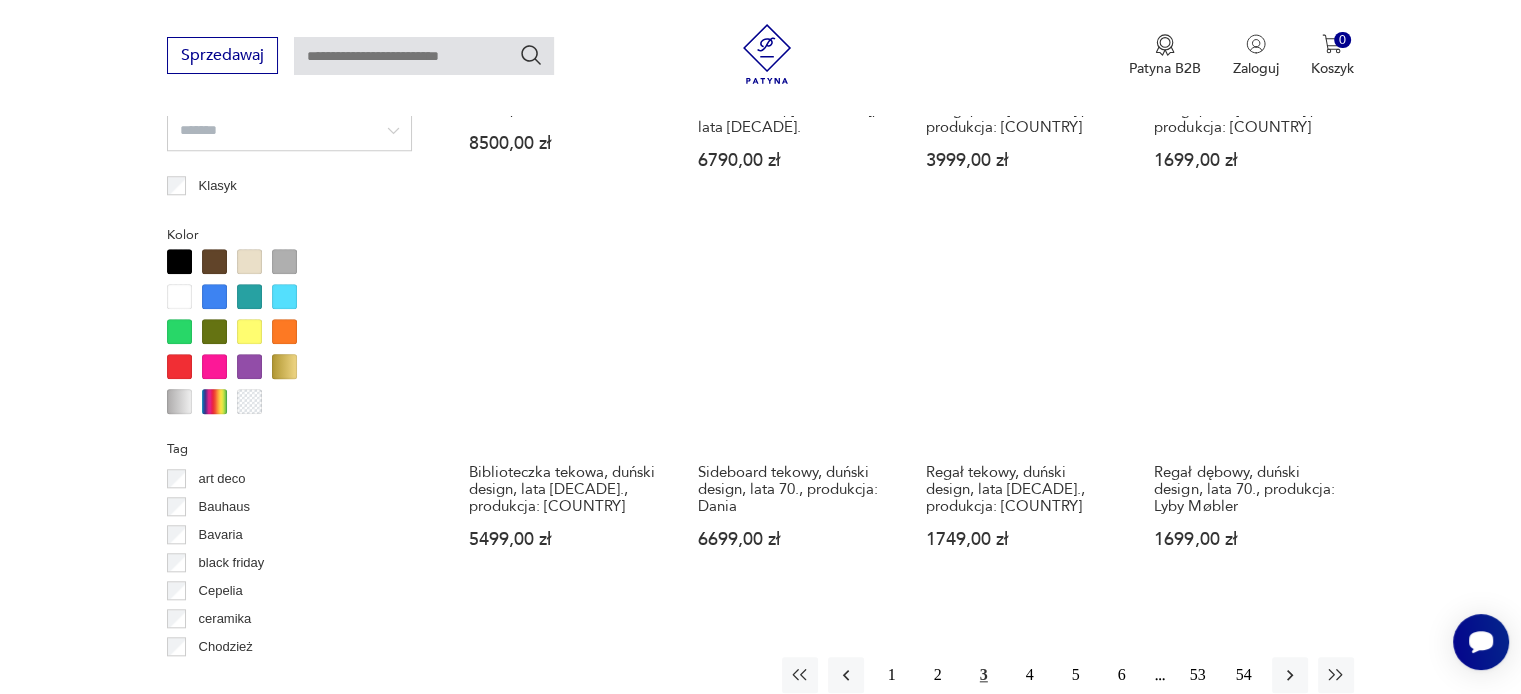 scroll, scrollTop: 1930, scrollLeft: 0, axis: vertical 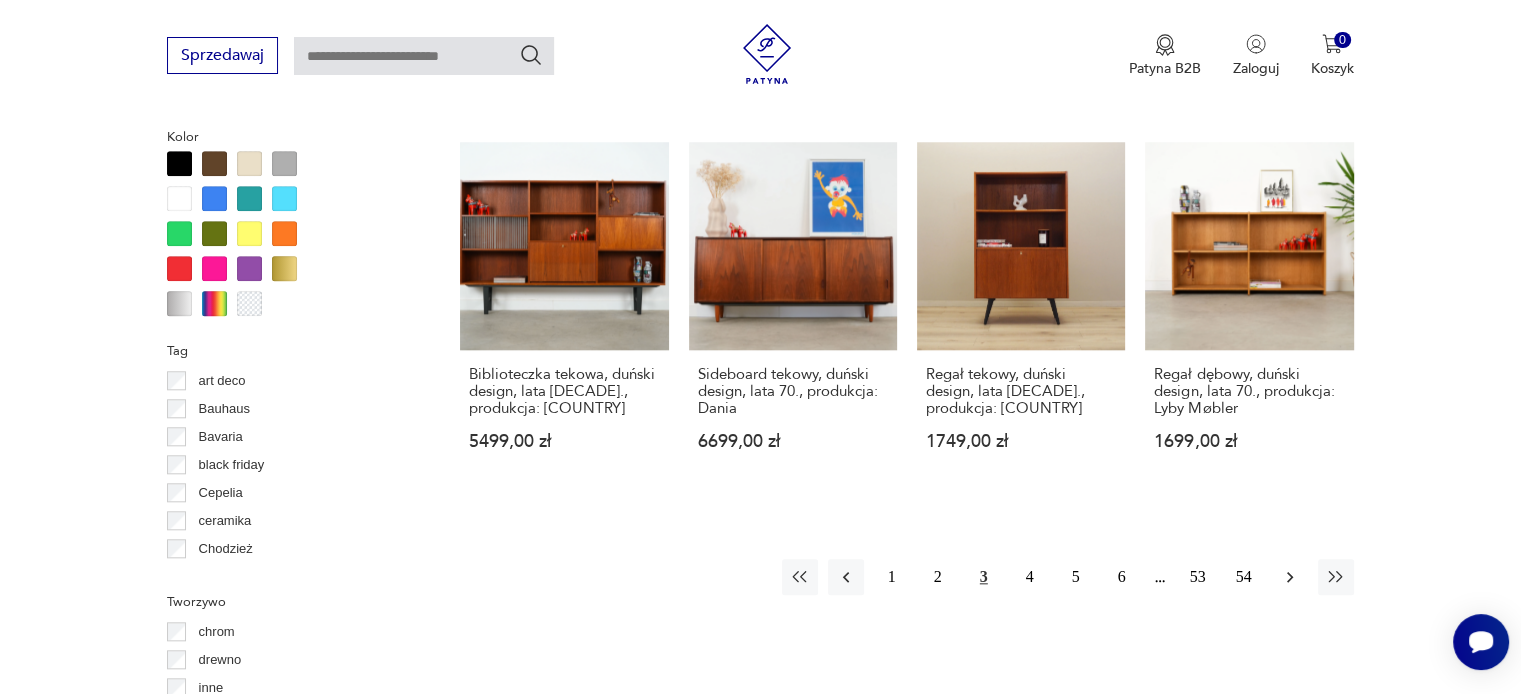 click 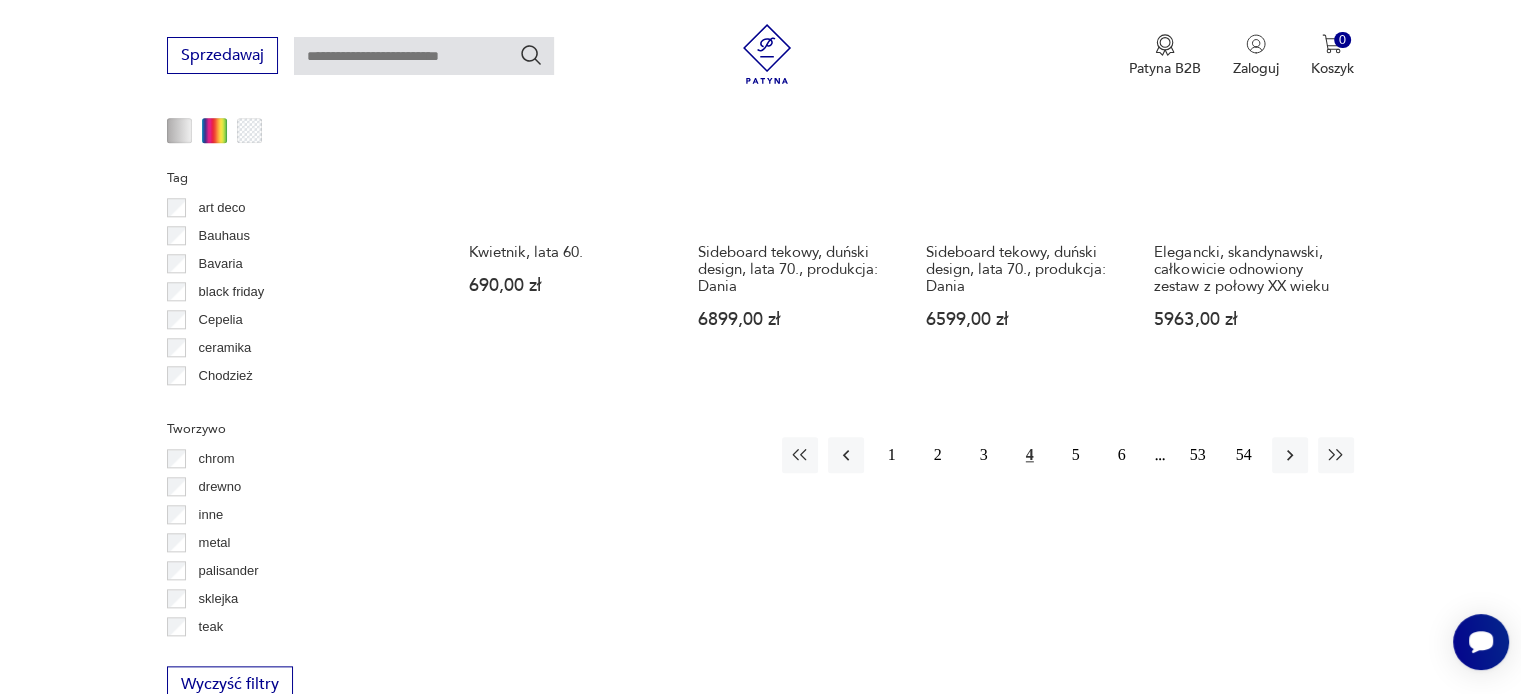 scroll, scrollTop: 2130, scrollLeft: 0, axis: vertical 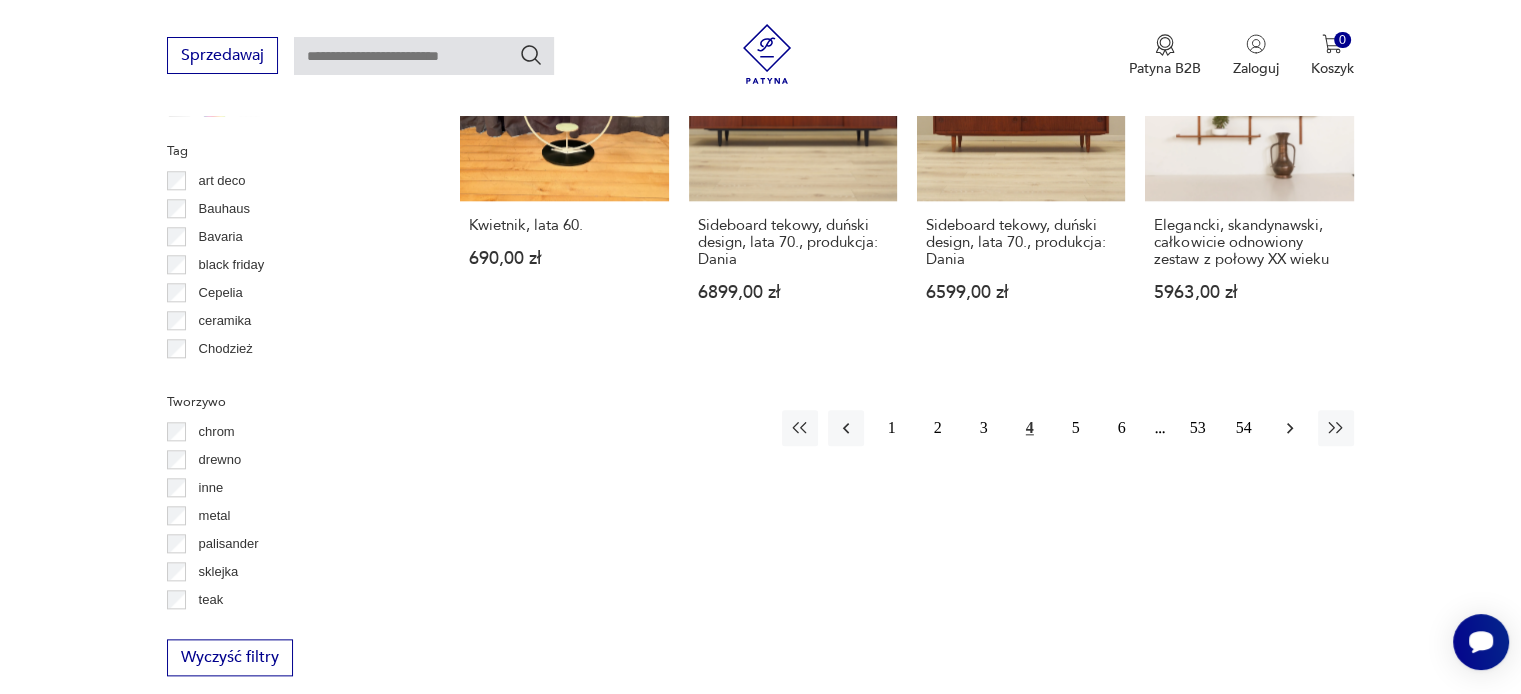 click 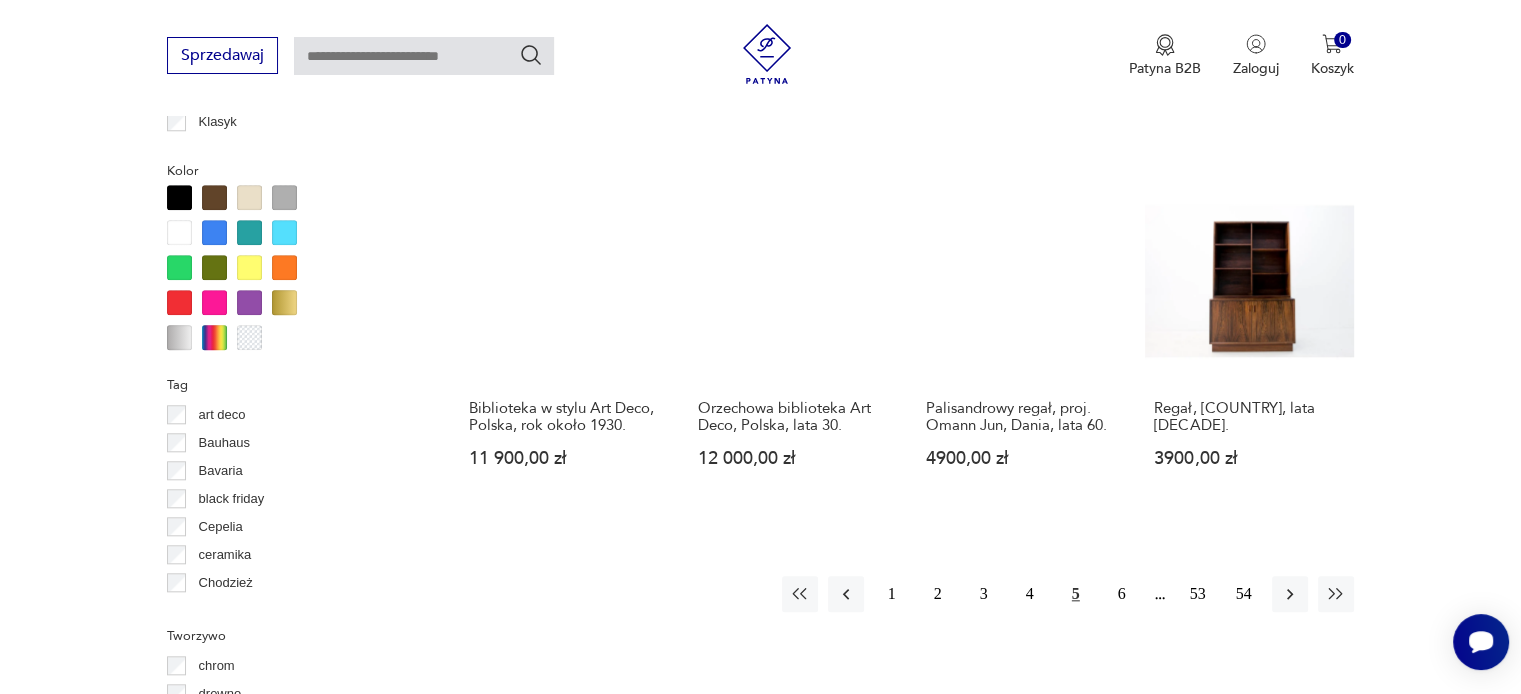 scroll, scrollTop: 1930, scrollLeft: 0, axis: vertical 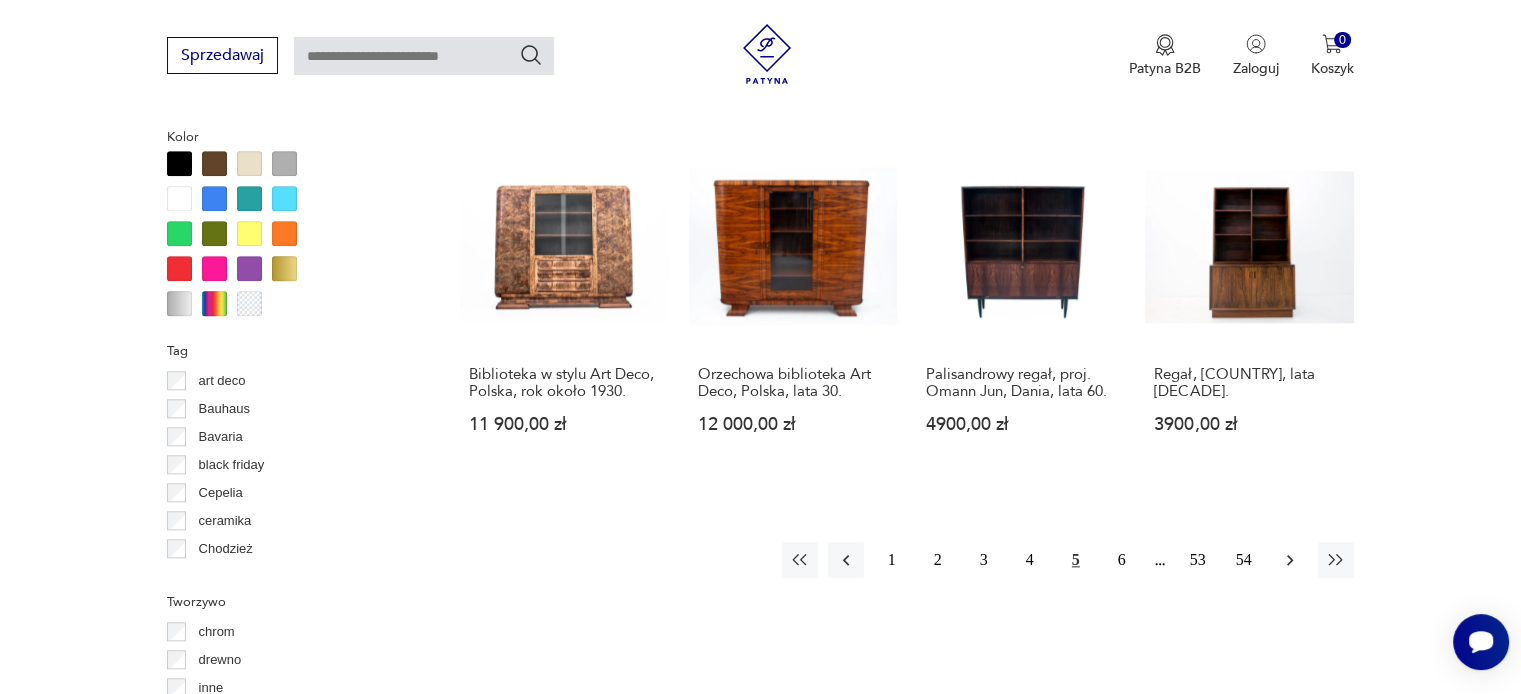 click 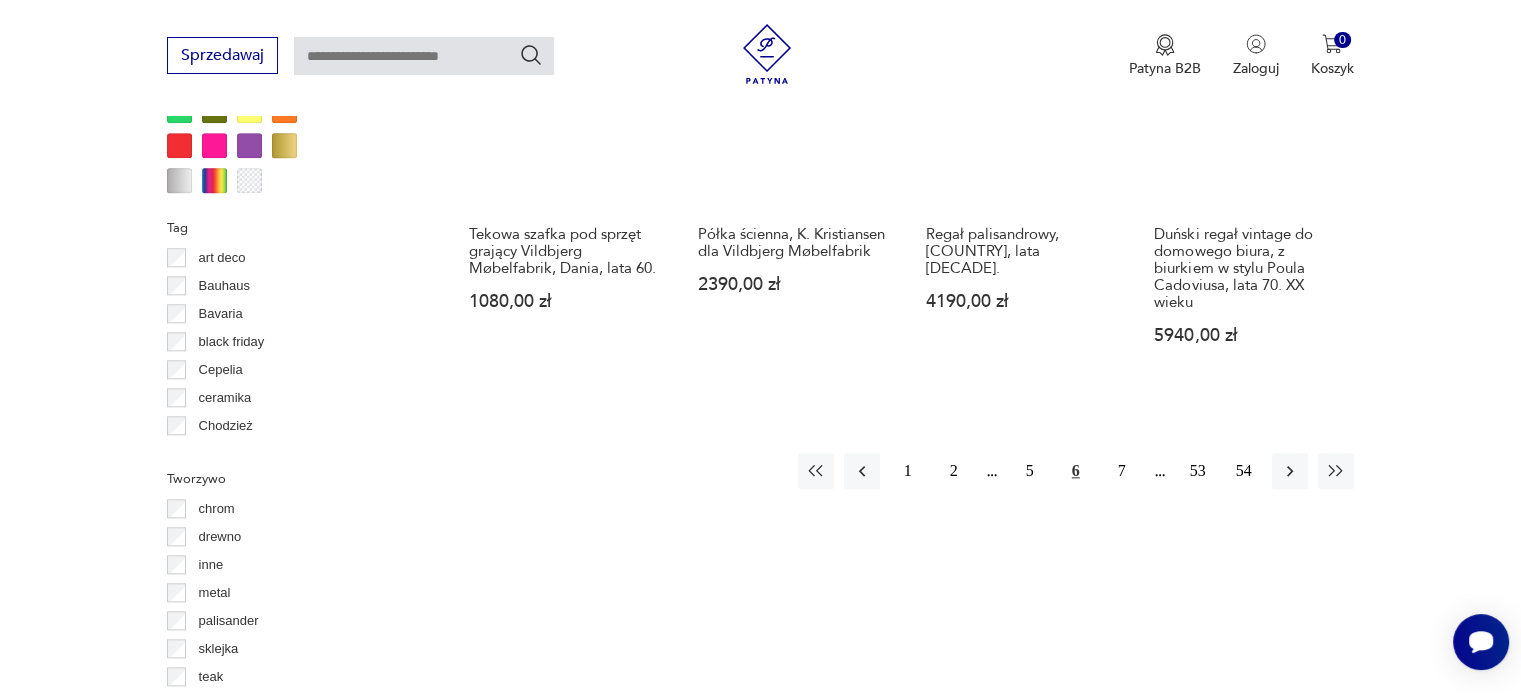 scroll, scrollTop: 2130, scrollLeft: 0, axis: vertical 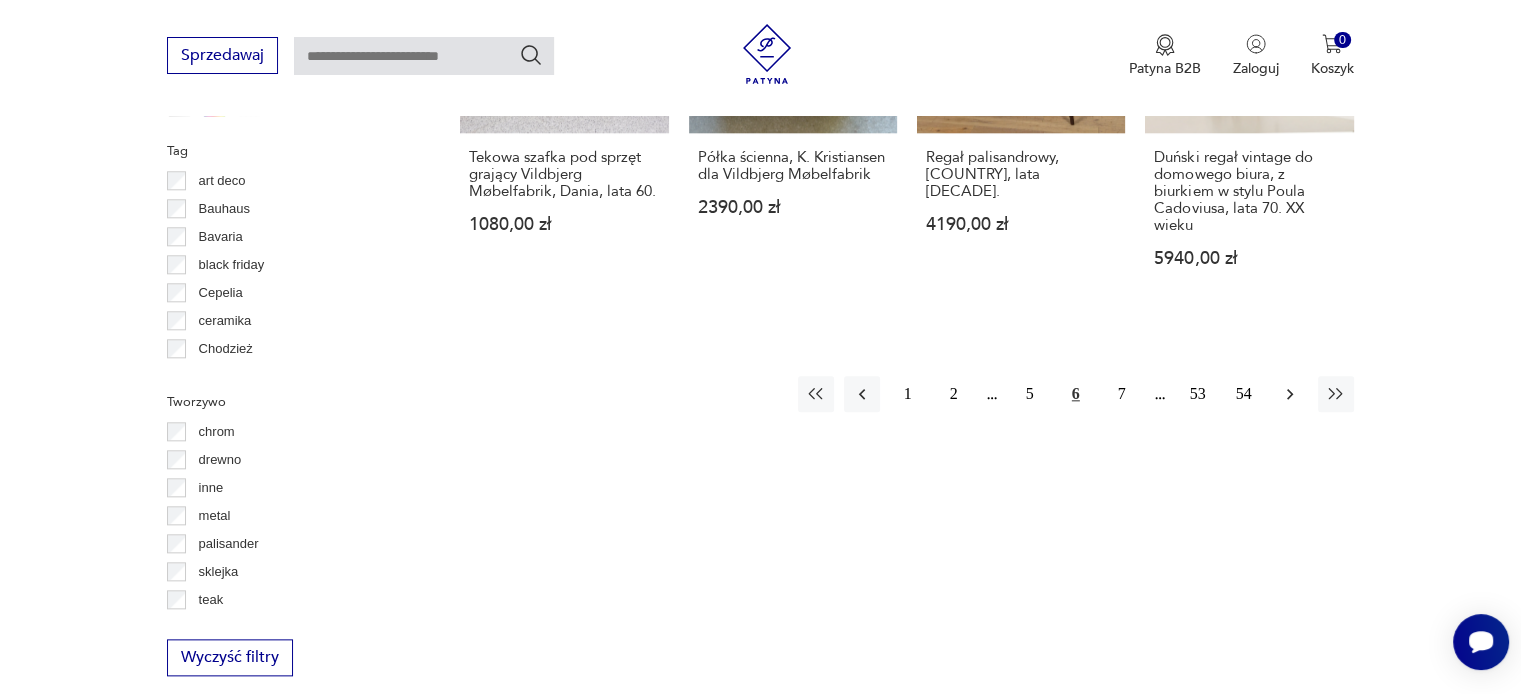click 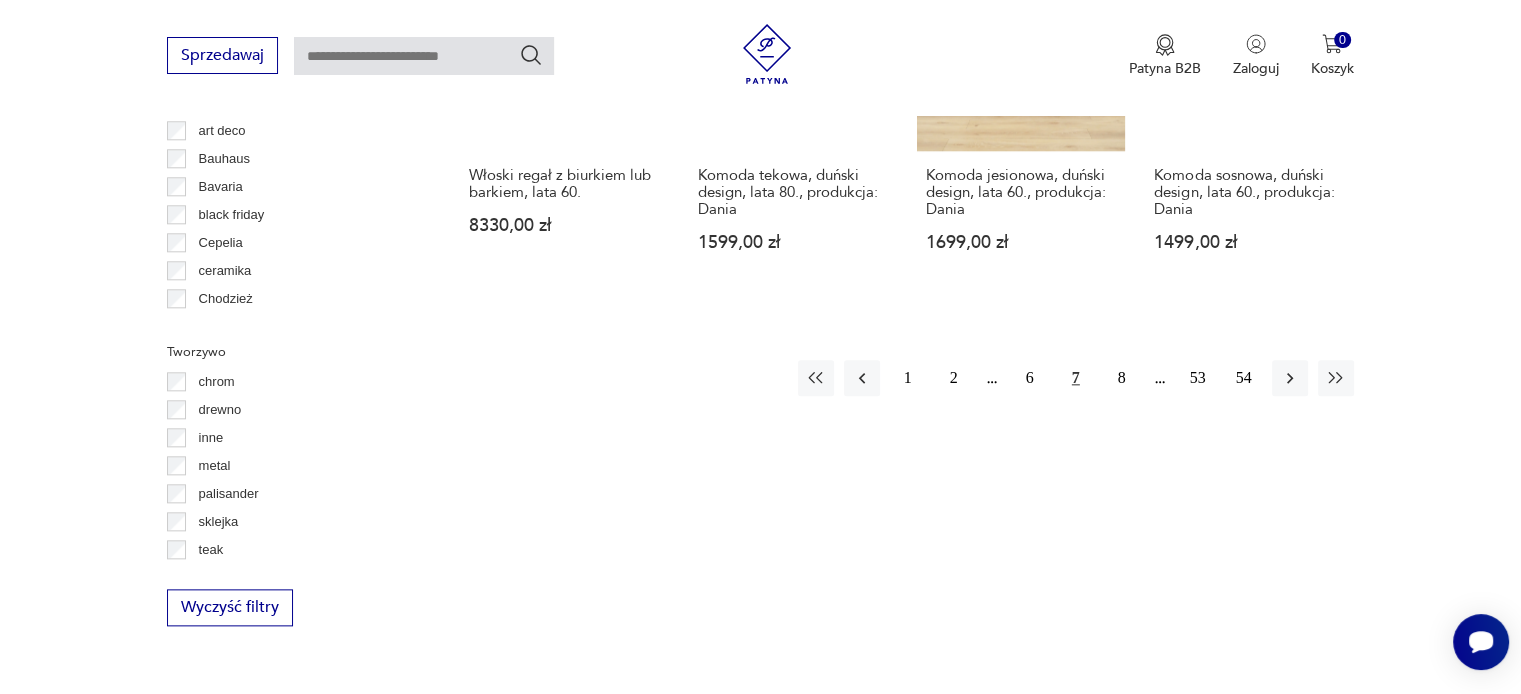 scroll, scrollTop: 2230, scrollLeft: 0, axis: vertical 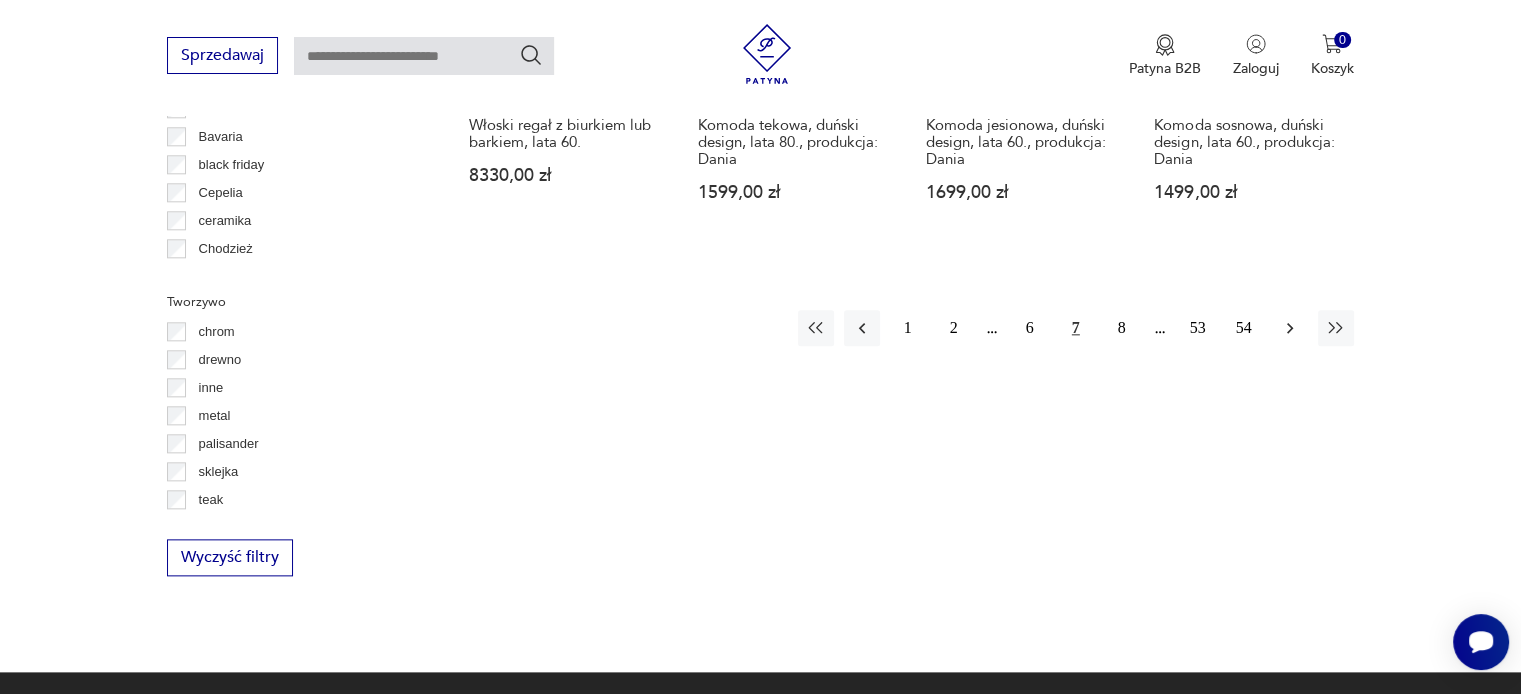 click at bounding box center [1290, 328] 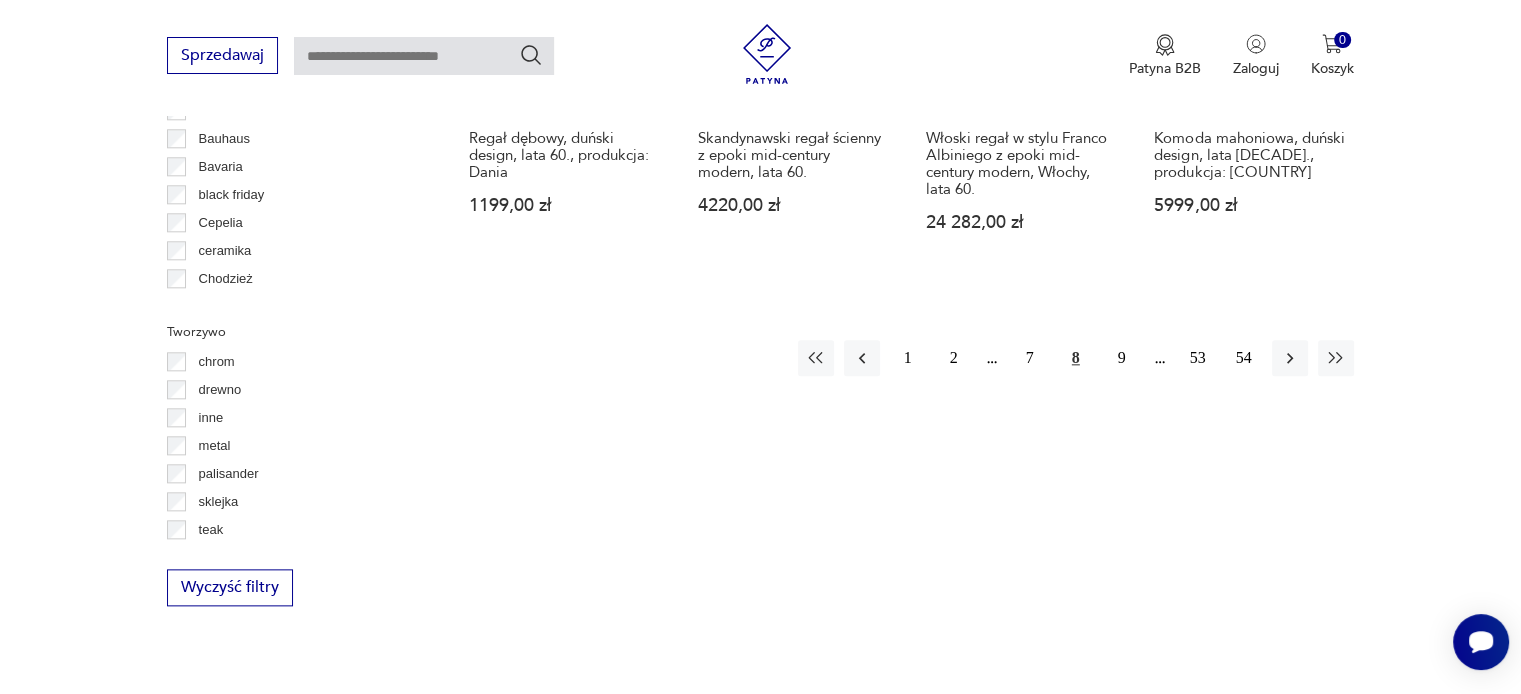 scroll, scrollTop: 2230, scrollLeft: 0, axis: vertical 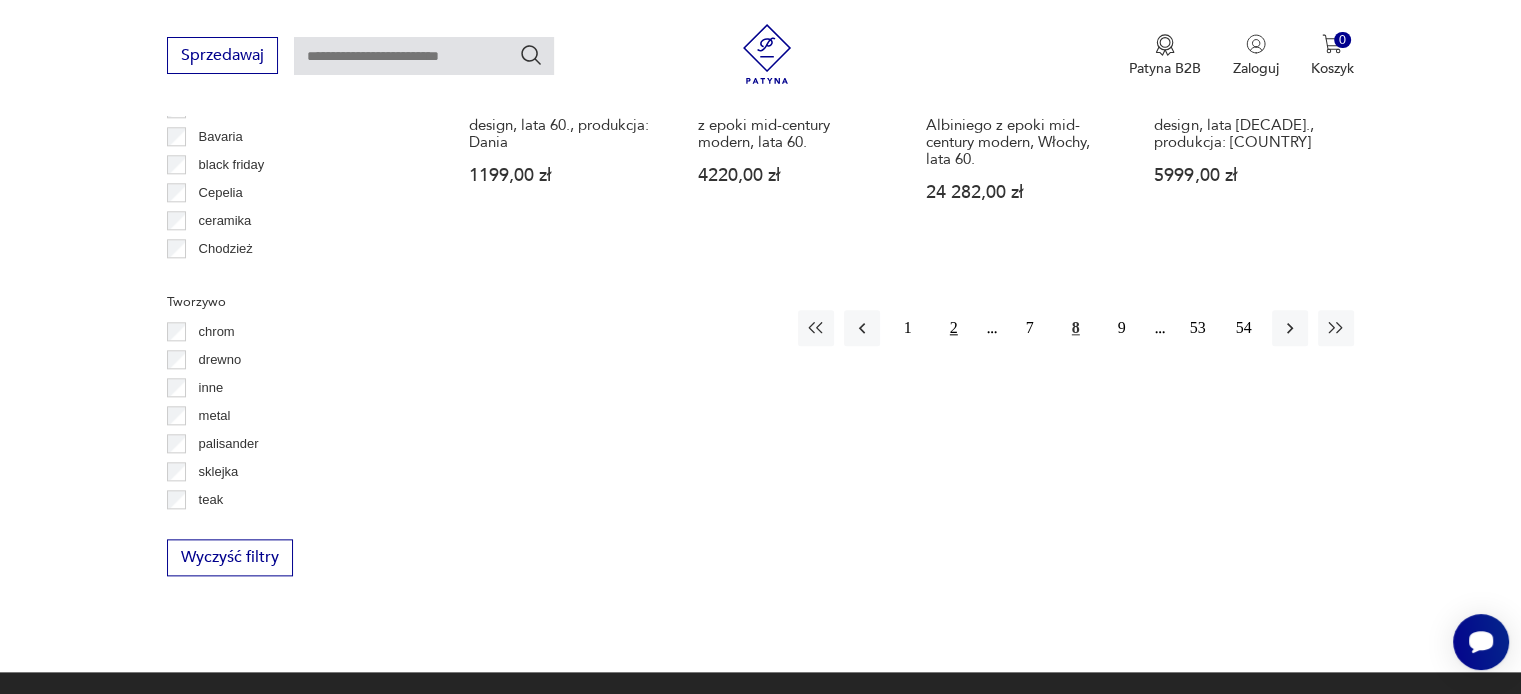 click on "2" at bounding box center [954, 328] 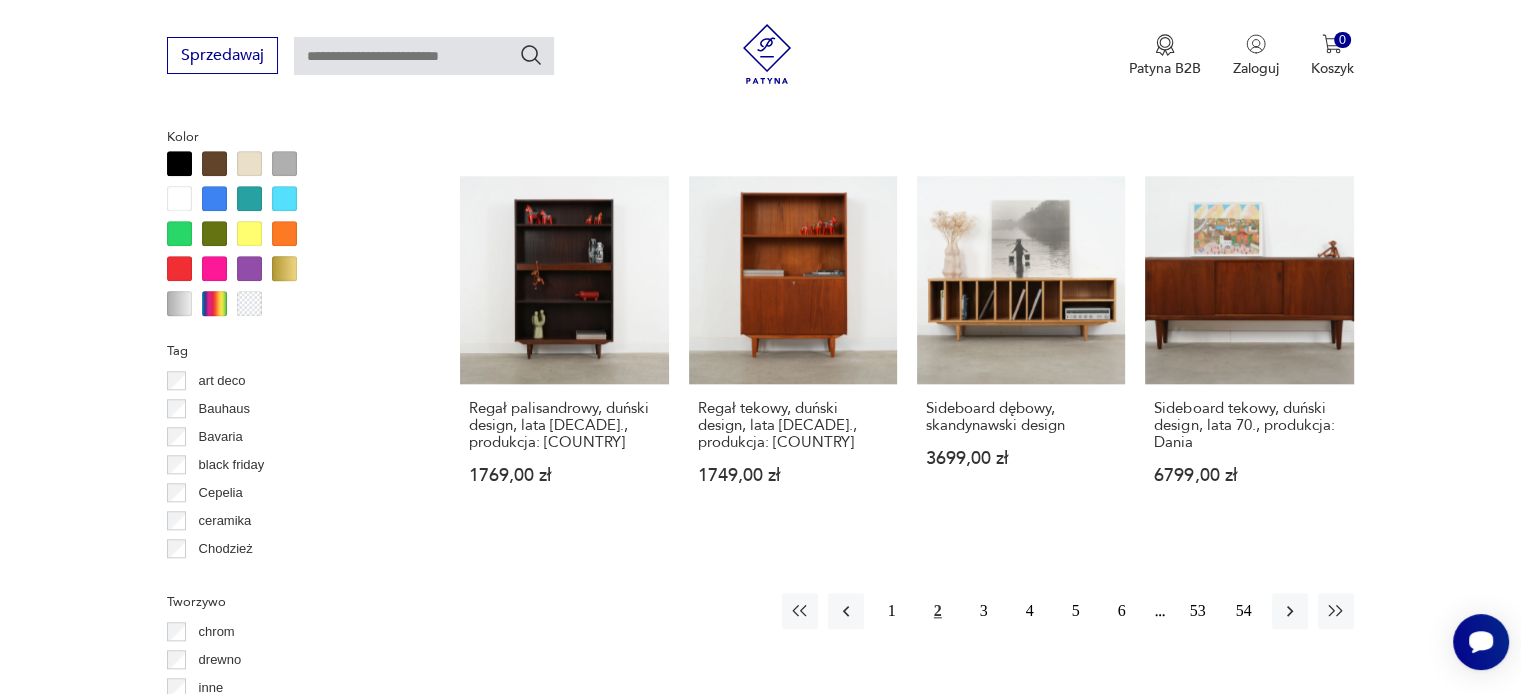 scroll, scrollTop: 2030, scrollLeft: 0, axis: vertical 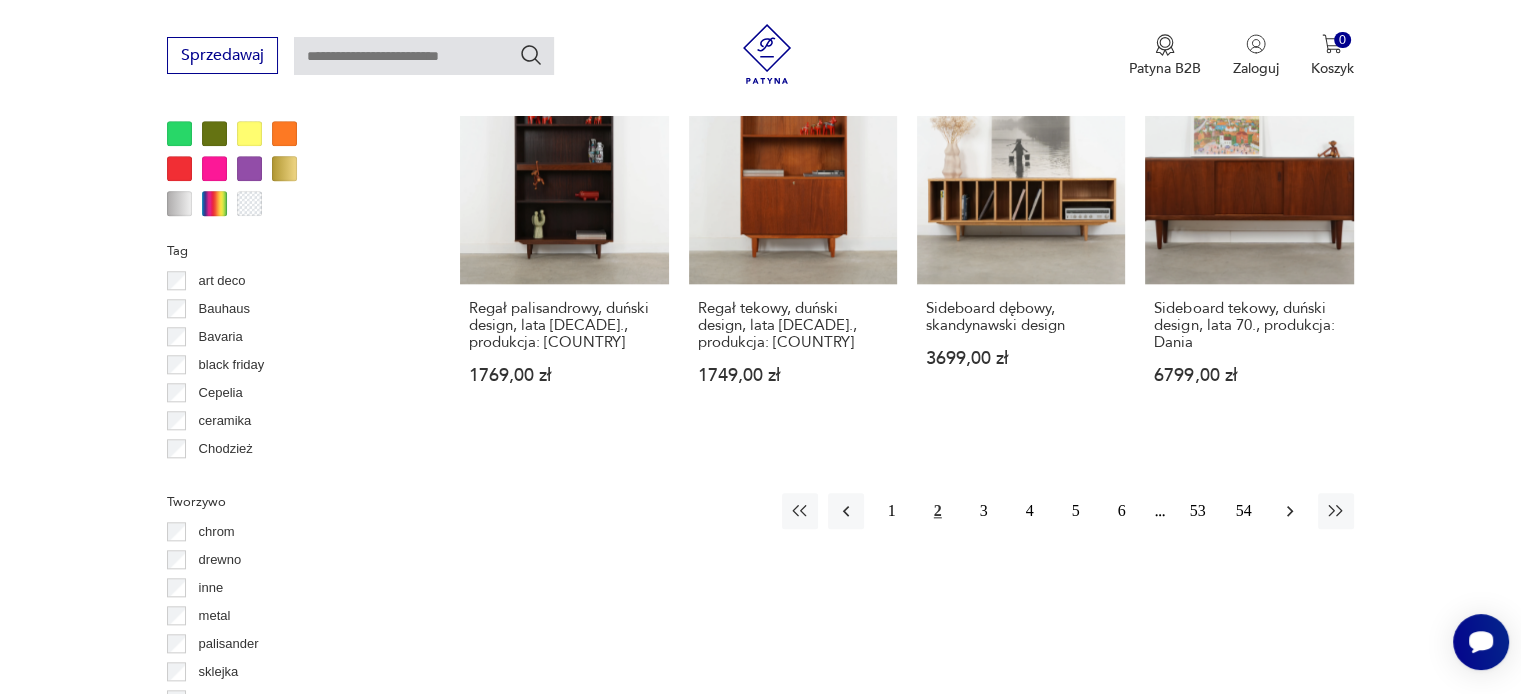 click 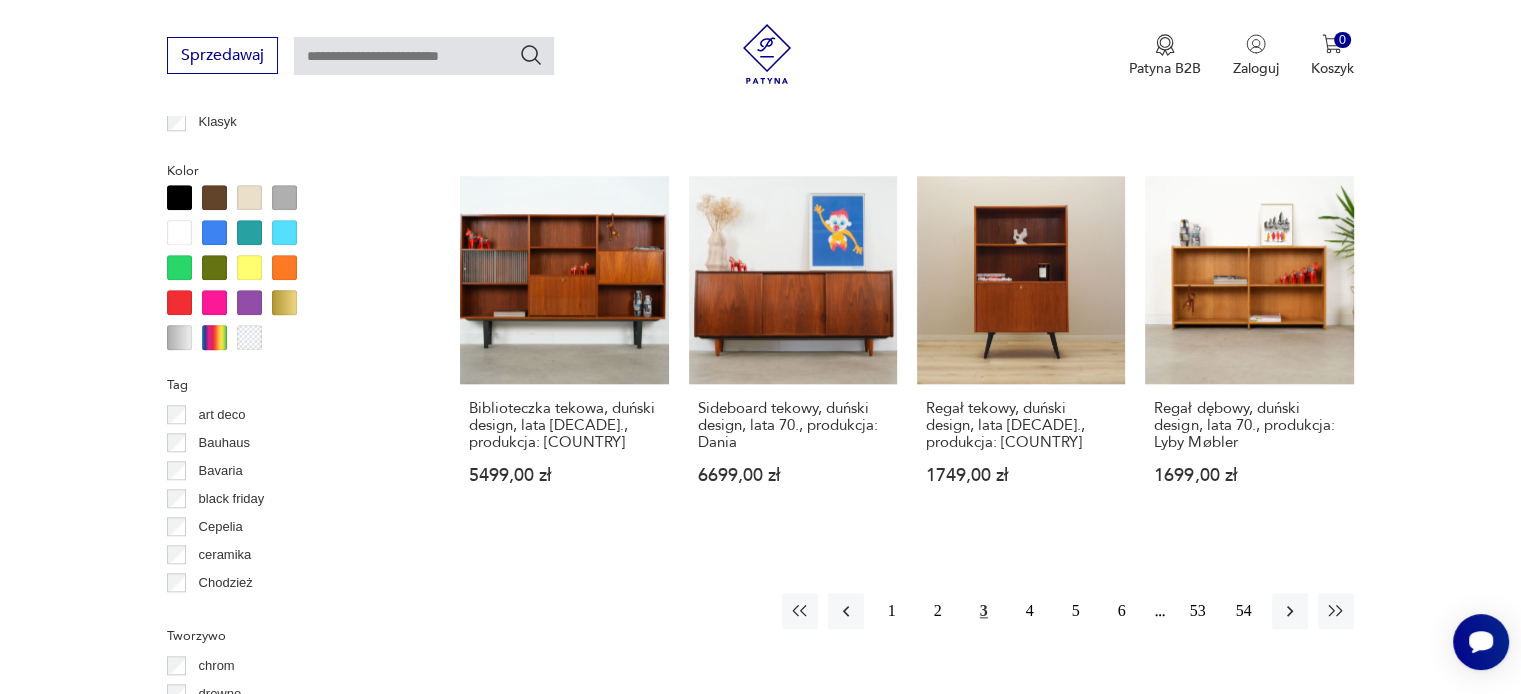 scroll, scrollTop: 1930, scrollLeft: 0, axis: vertical 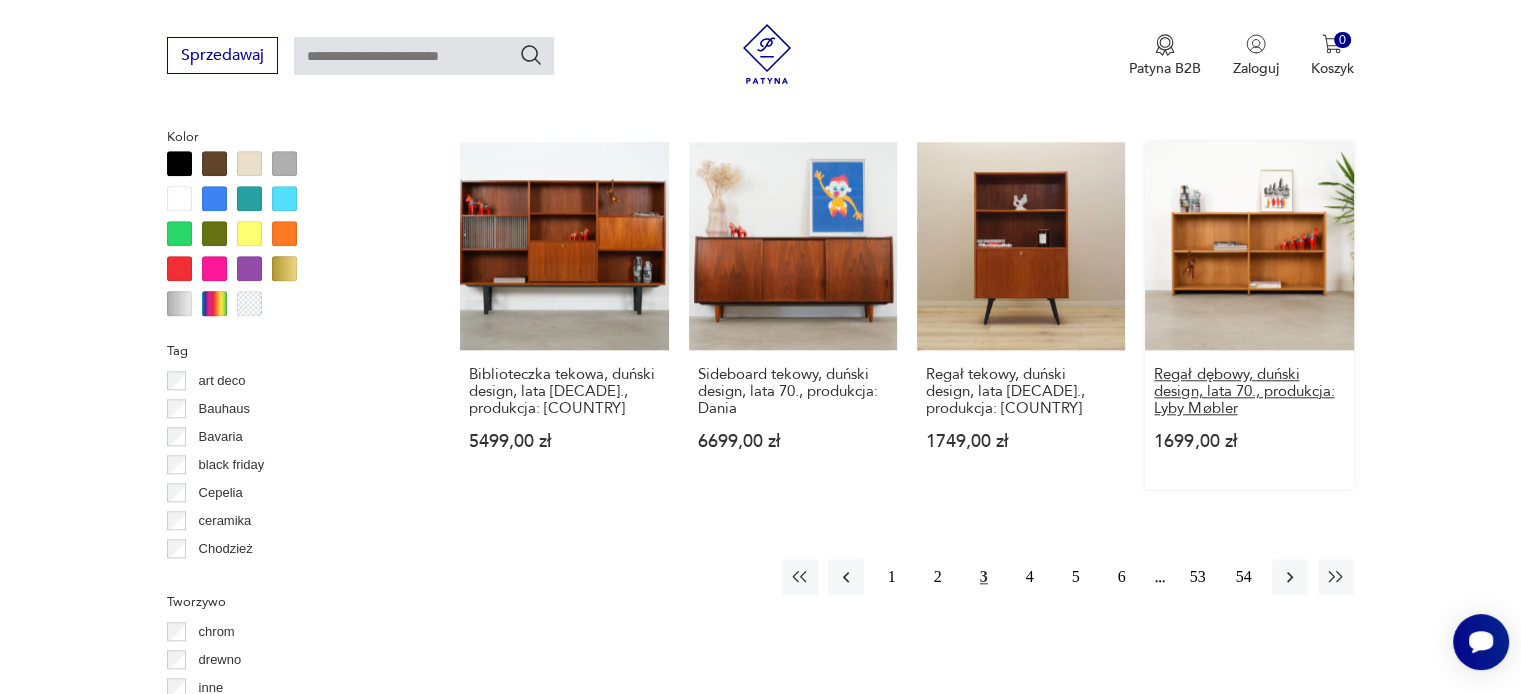 click on "Regał dębowy, duński design, lata 70., produkcja: Lyby Møbler" at bounding box center [1249, 391] 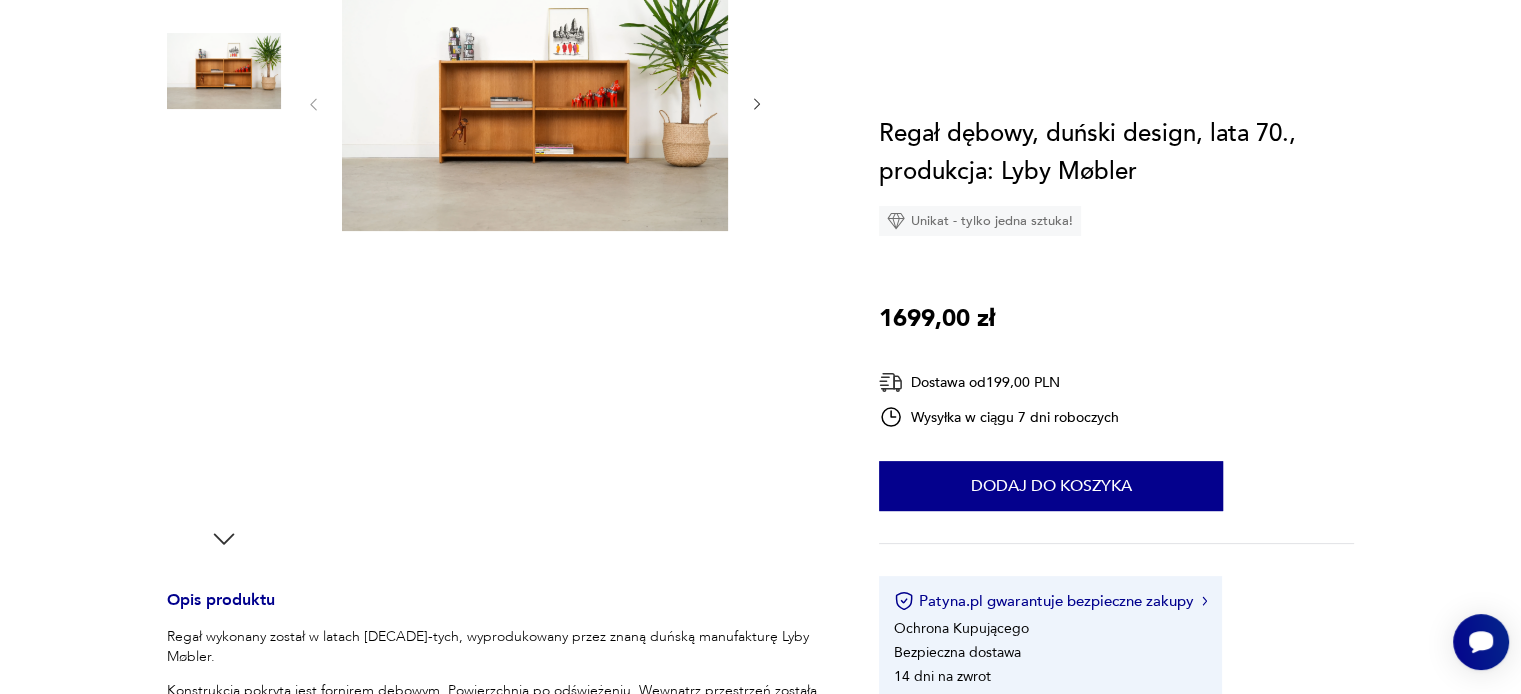 scroll, scrollTop: 0, scrollLeft: 0, axis: both 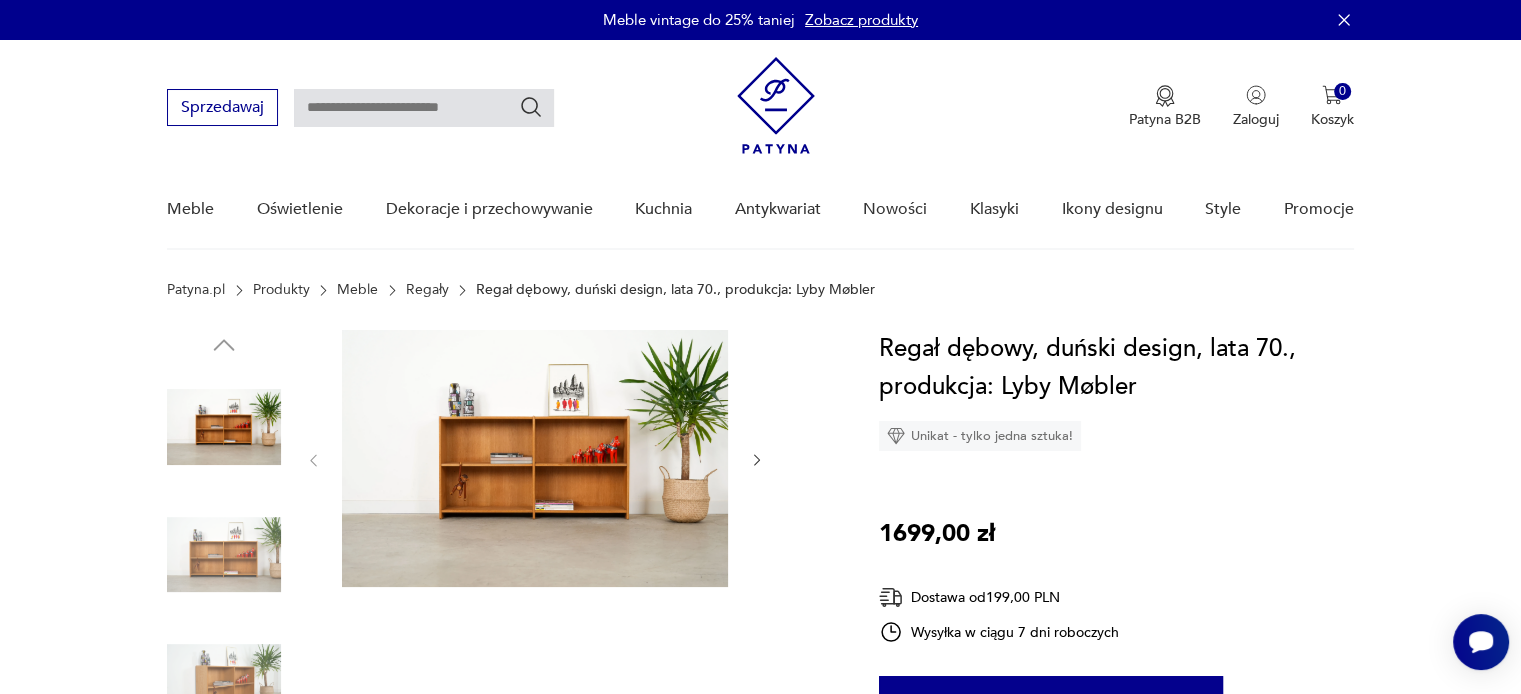 click at bounding box center (535, 458) 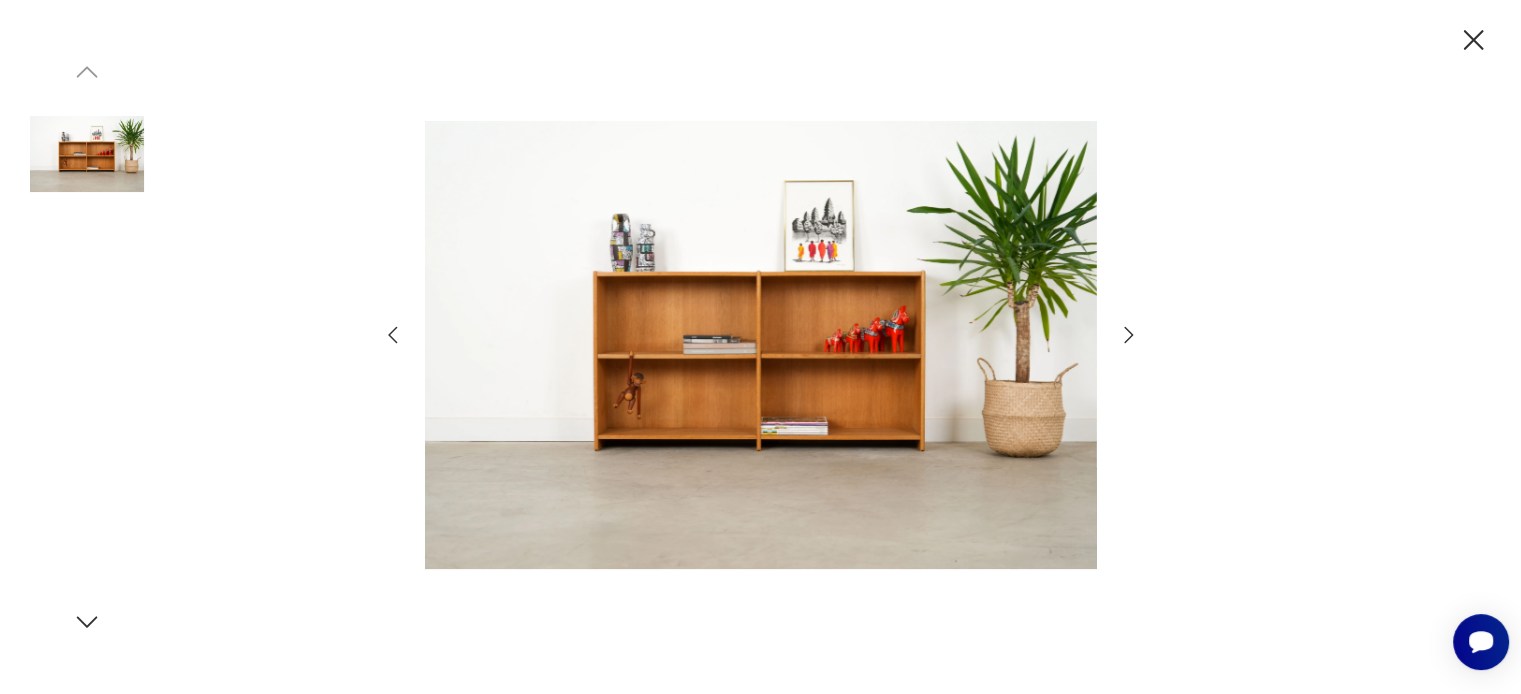 scroll, scrollTop: 200, scrollLeft: 0, axis: vertical 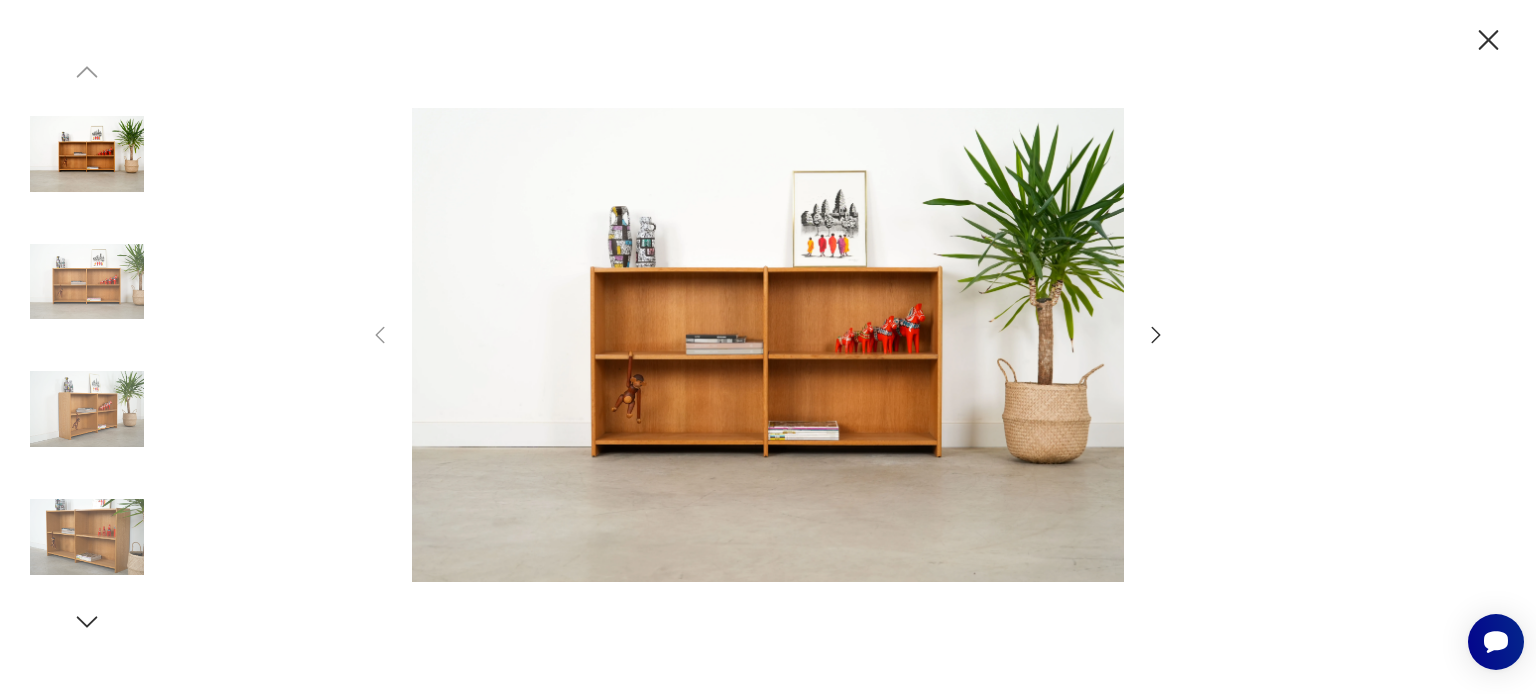 click 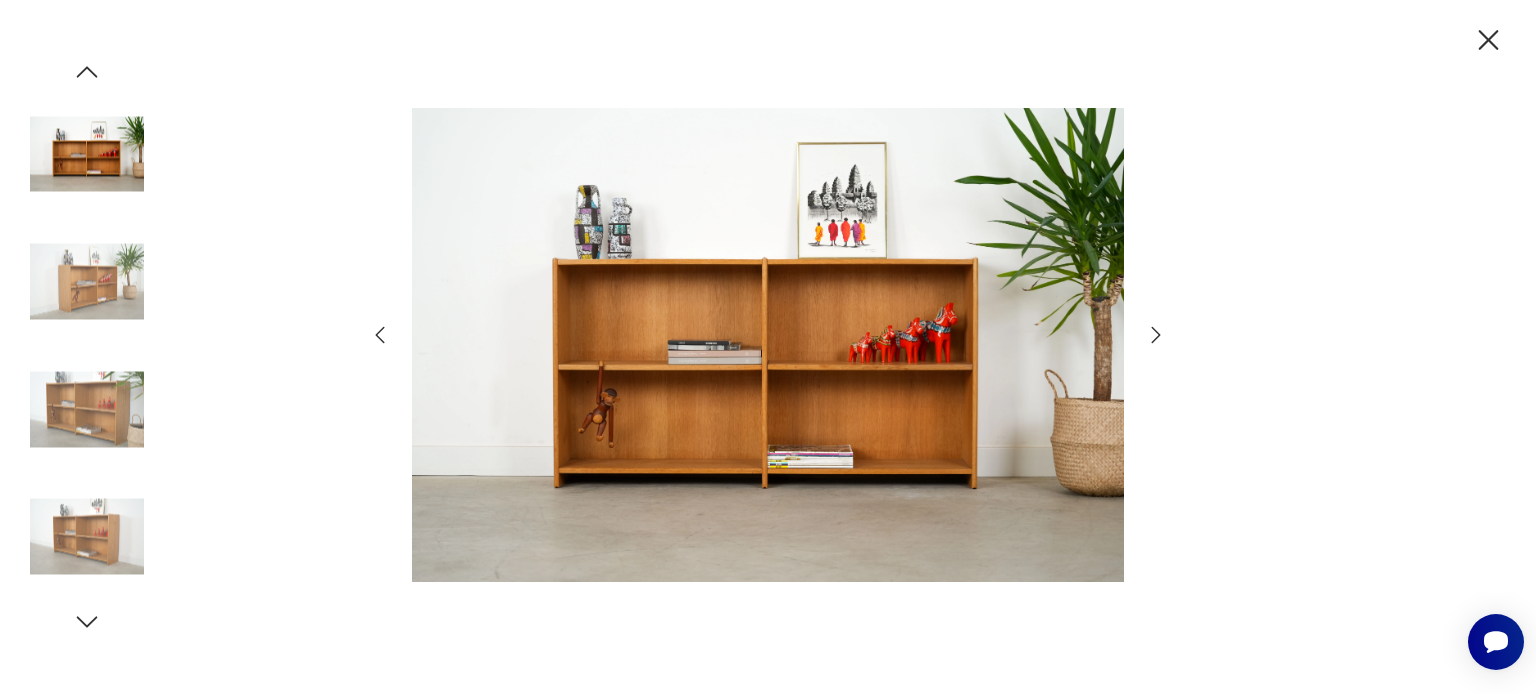 click 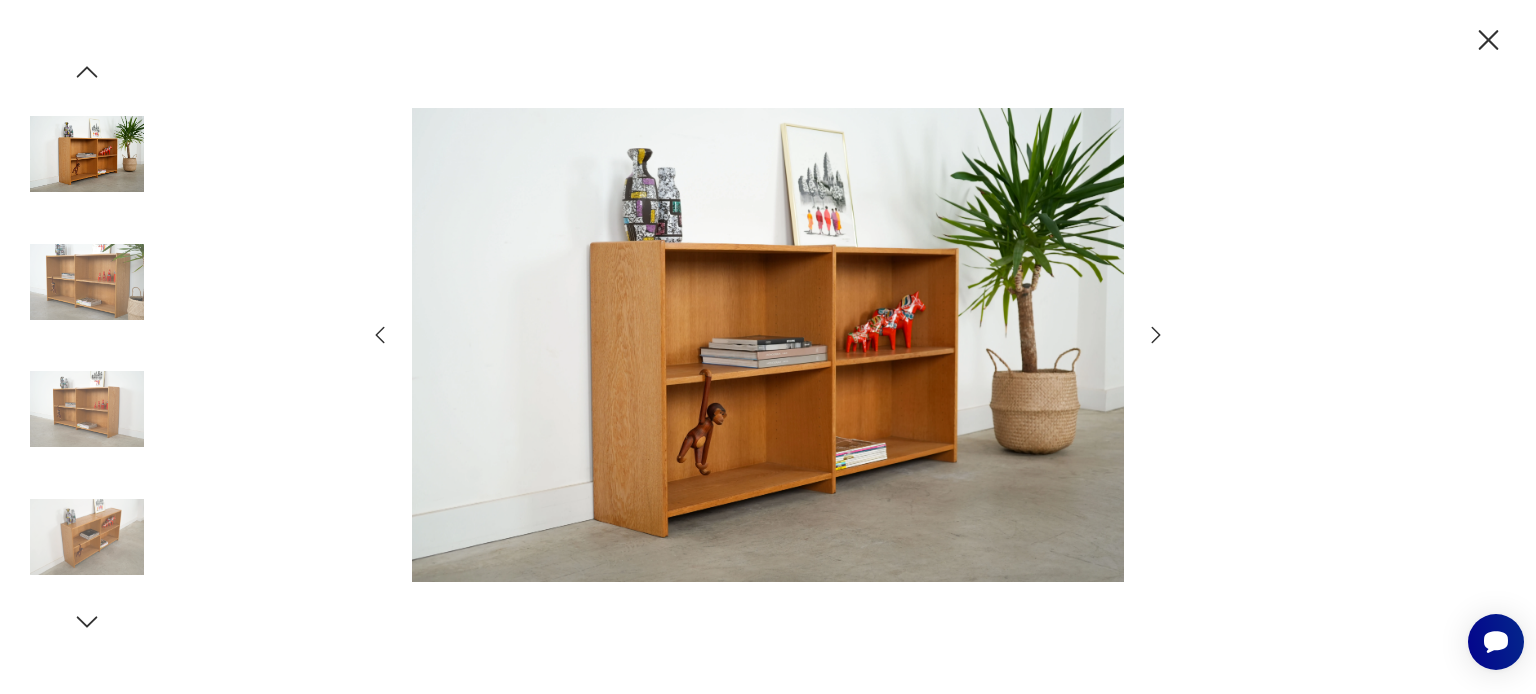 click 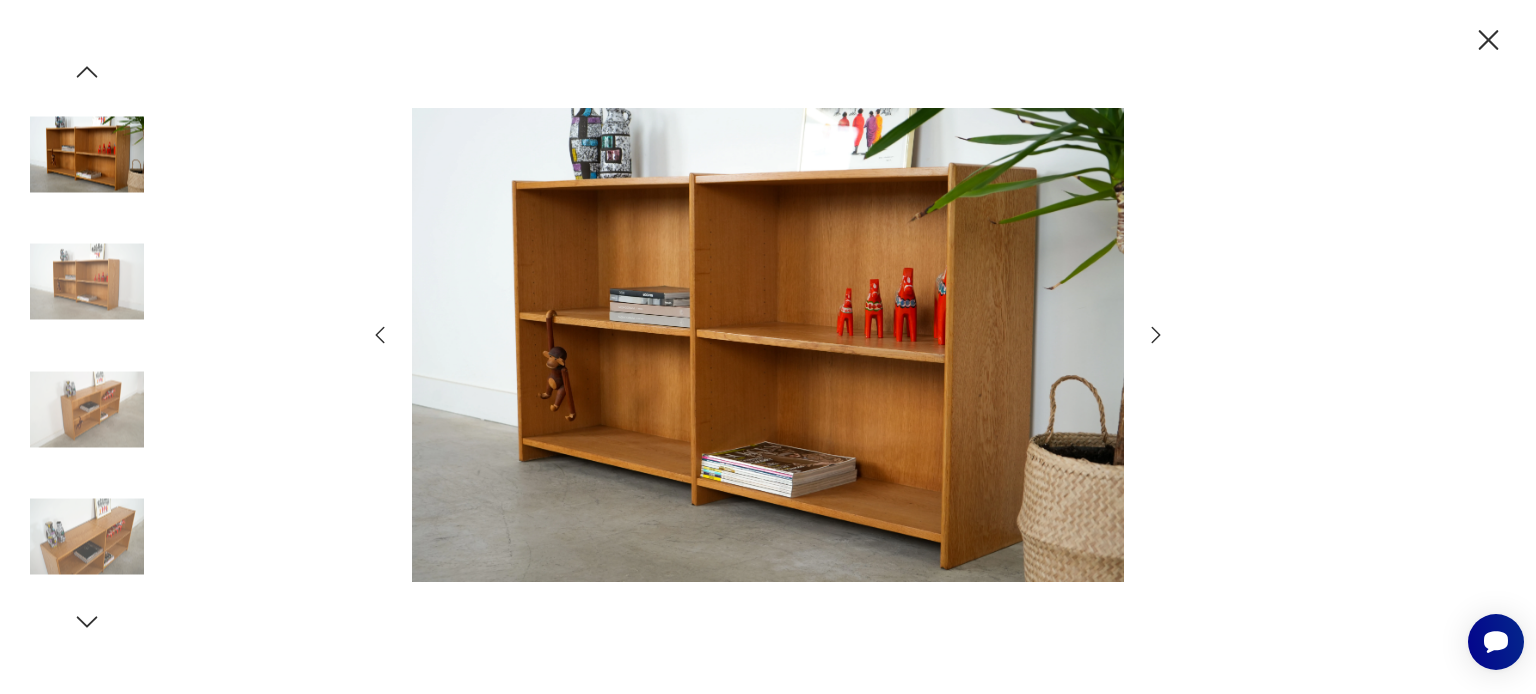 click 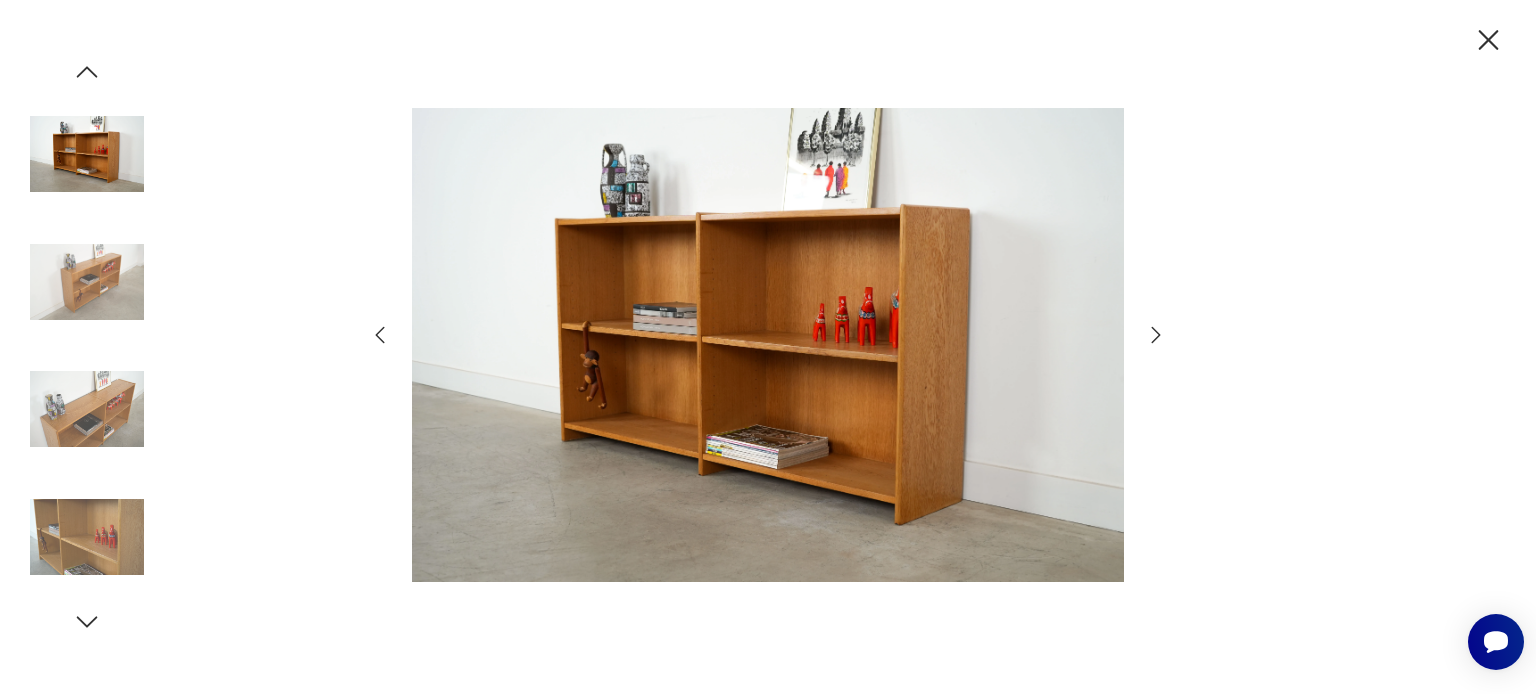 click 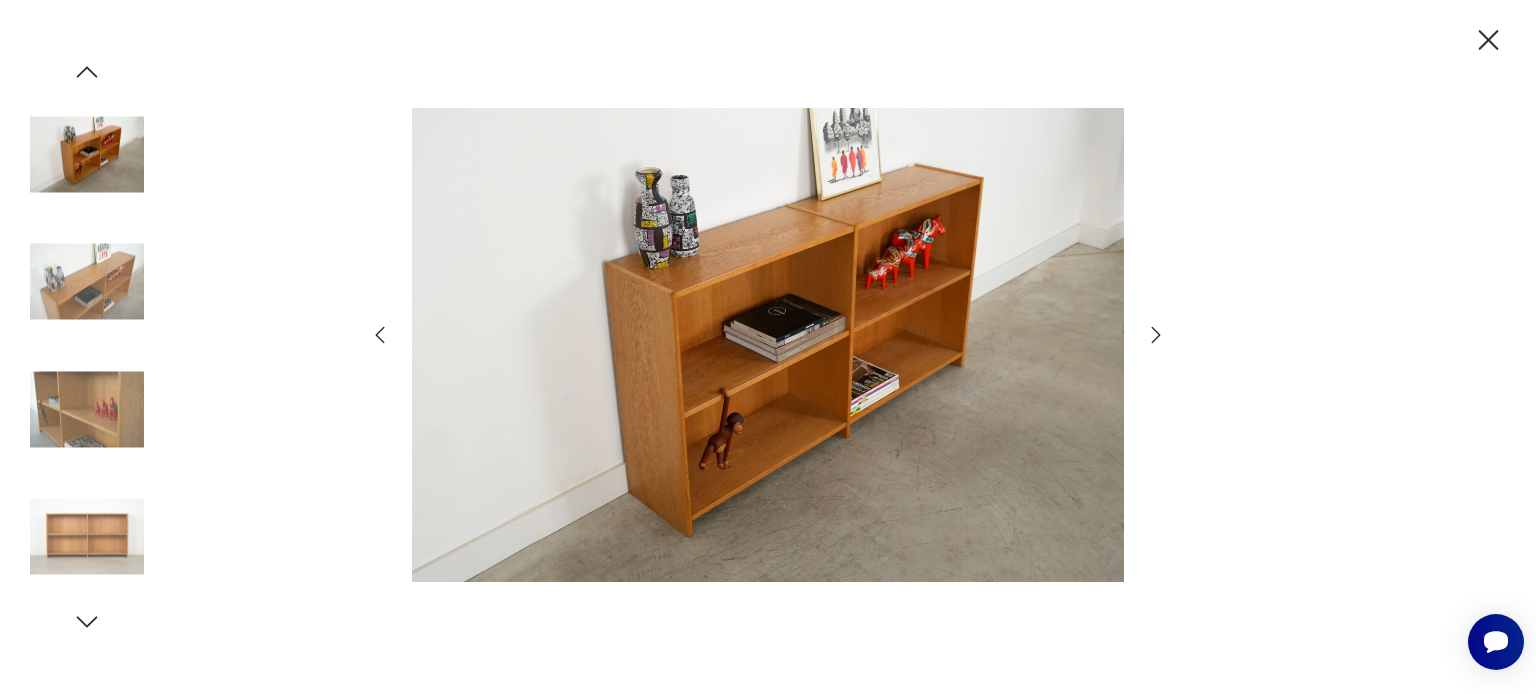 click 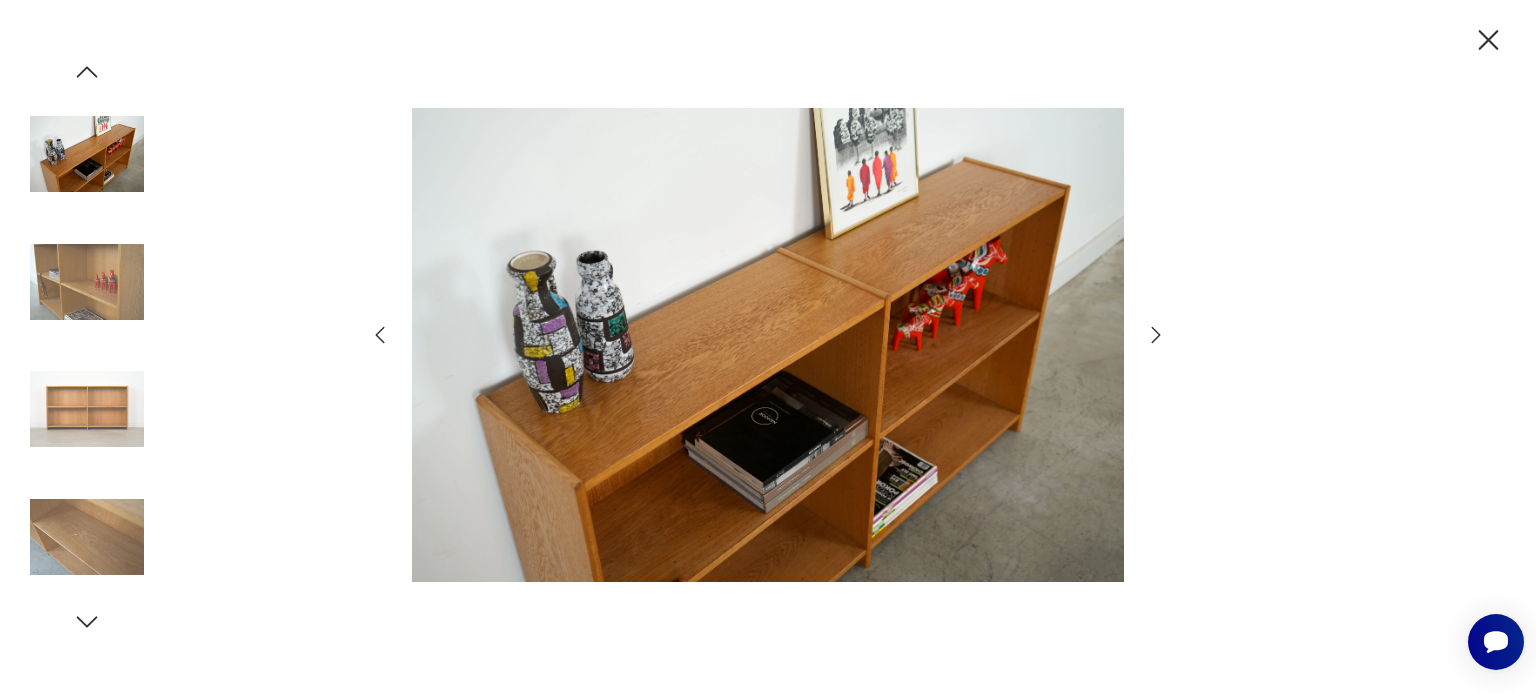 click 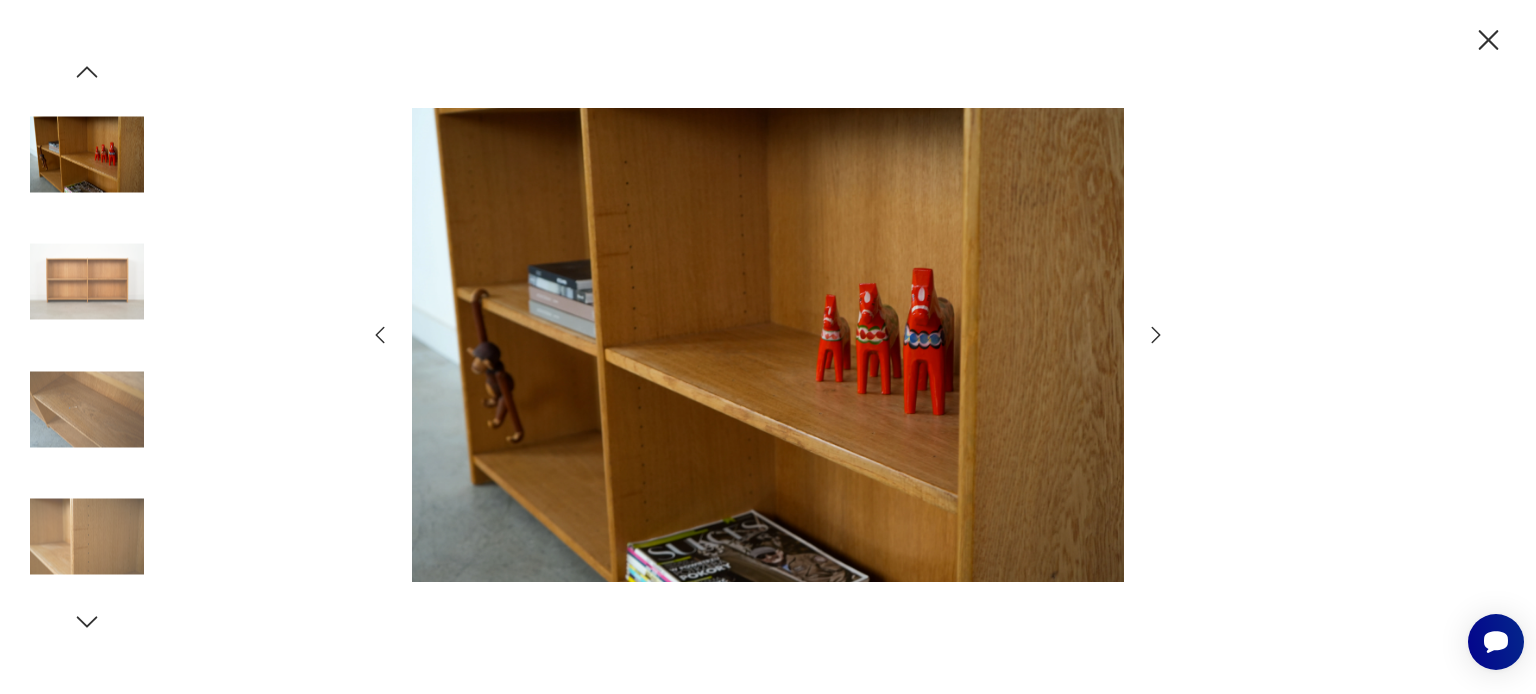 click 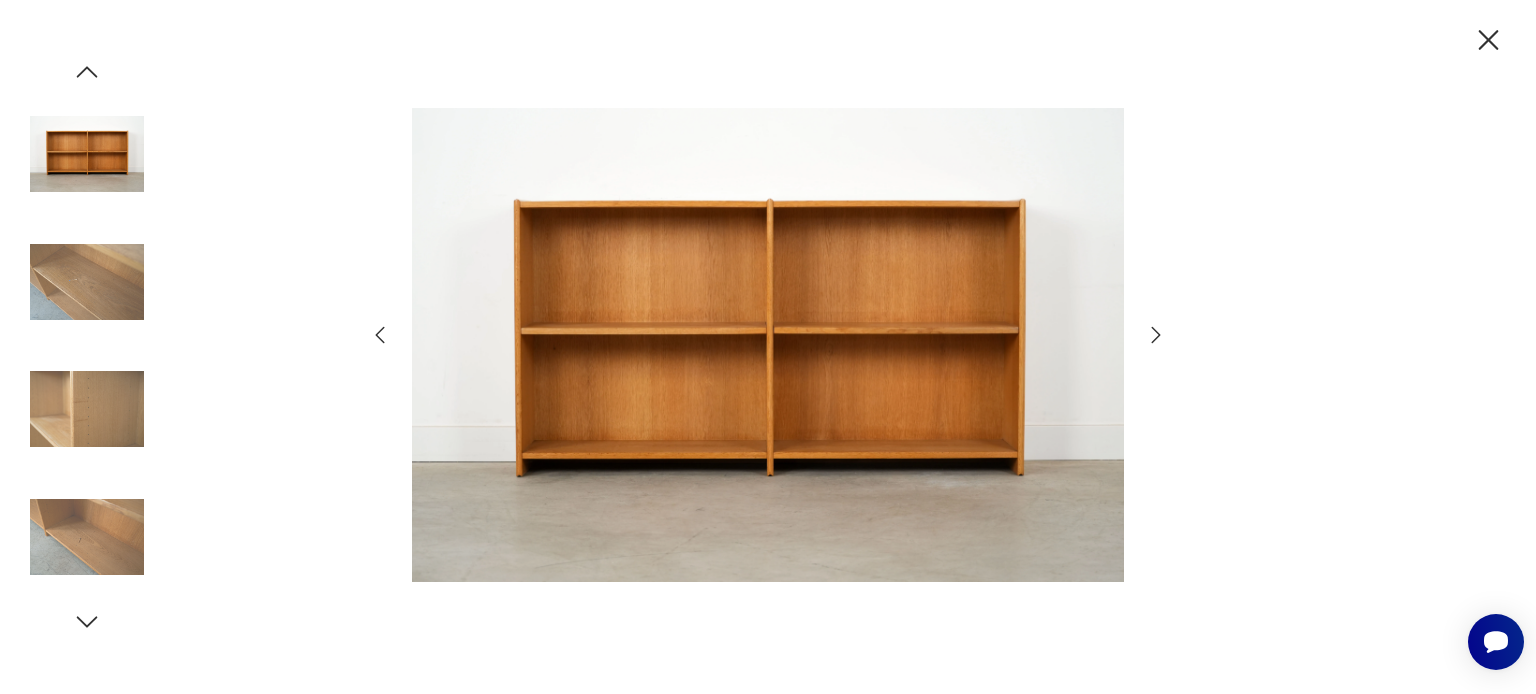 click 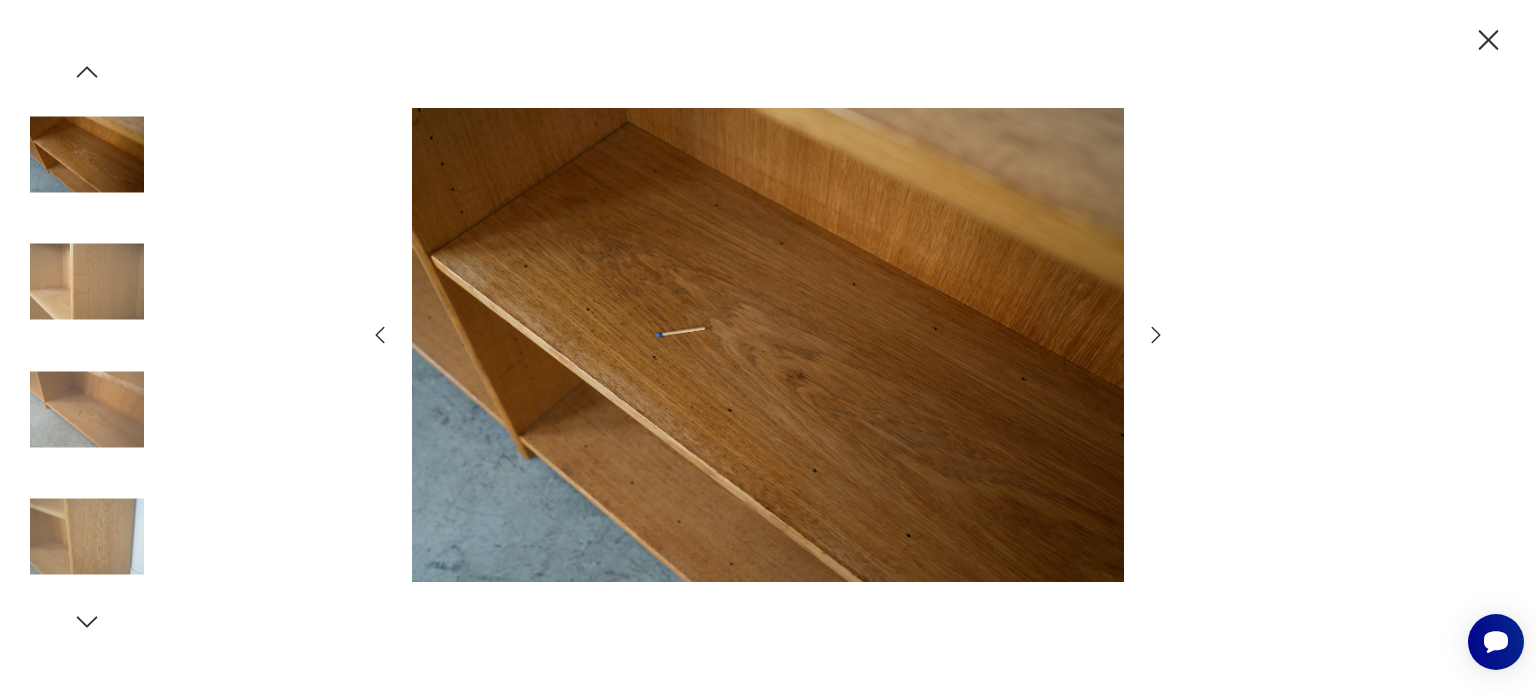 click 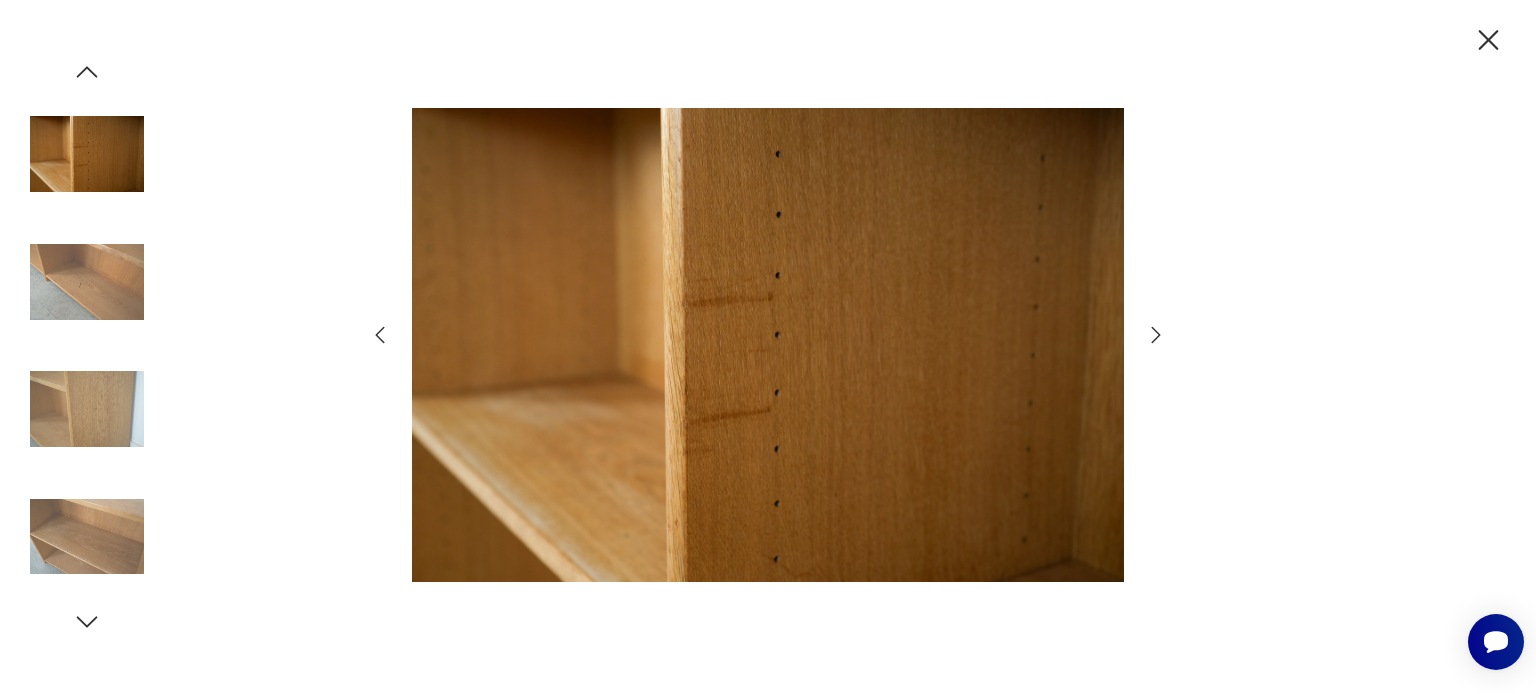 click 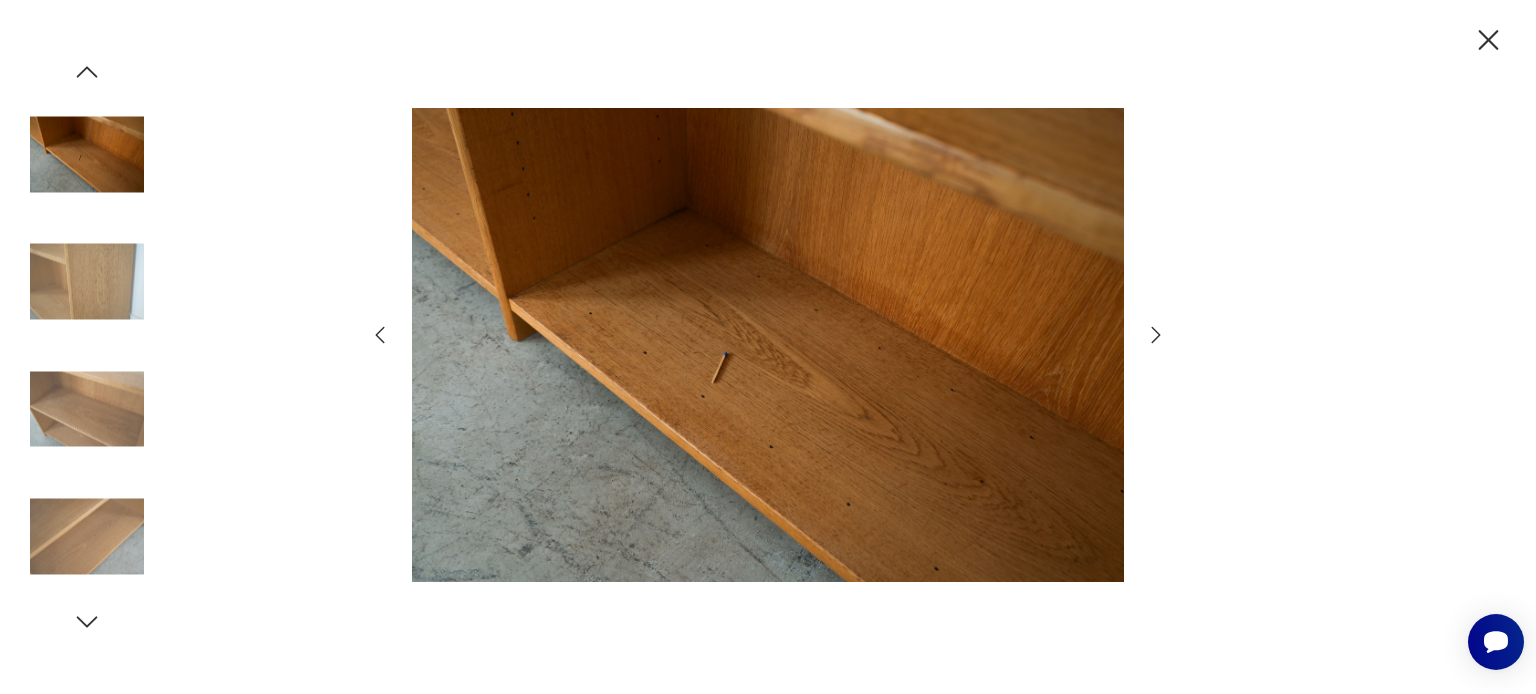 click 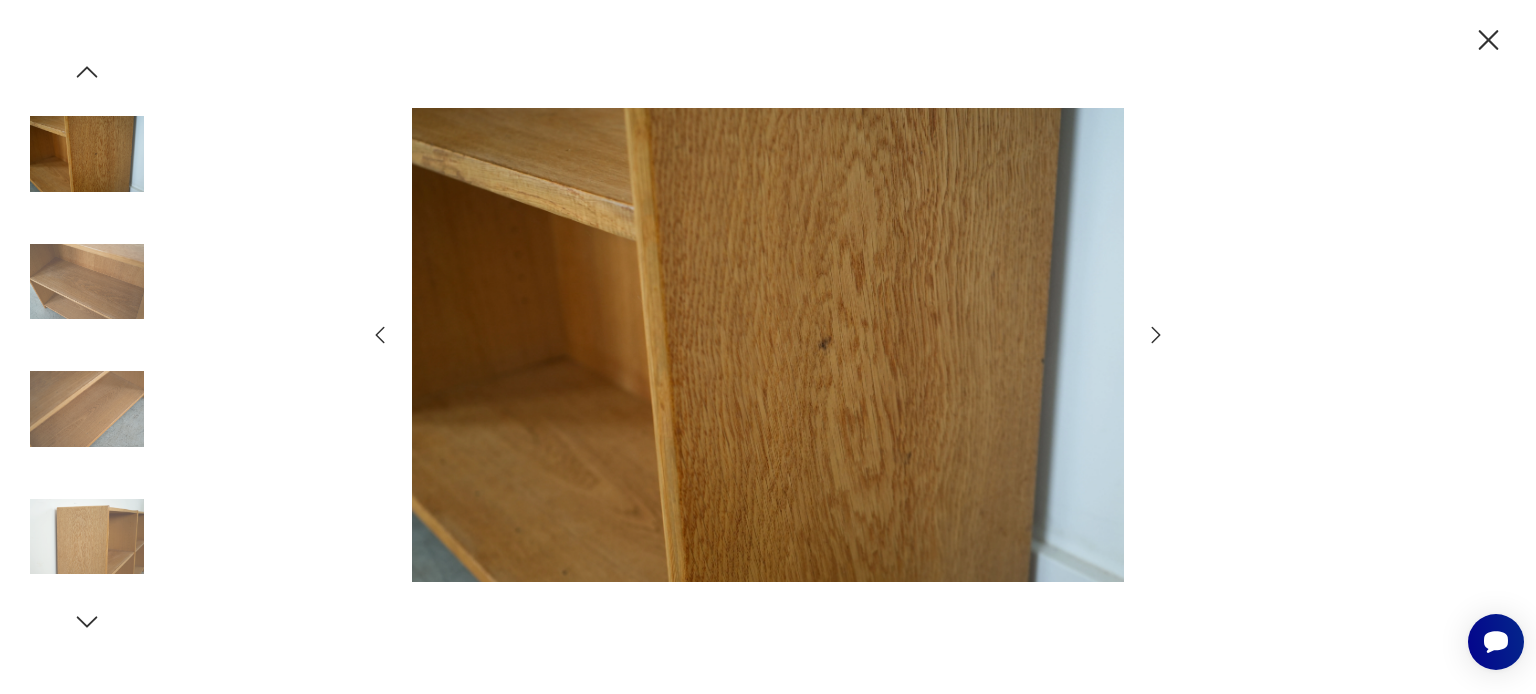 click 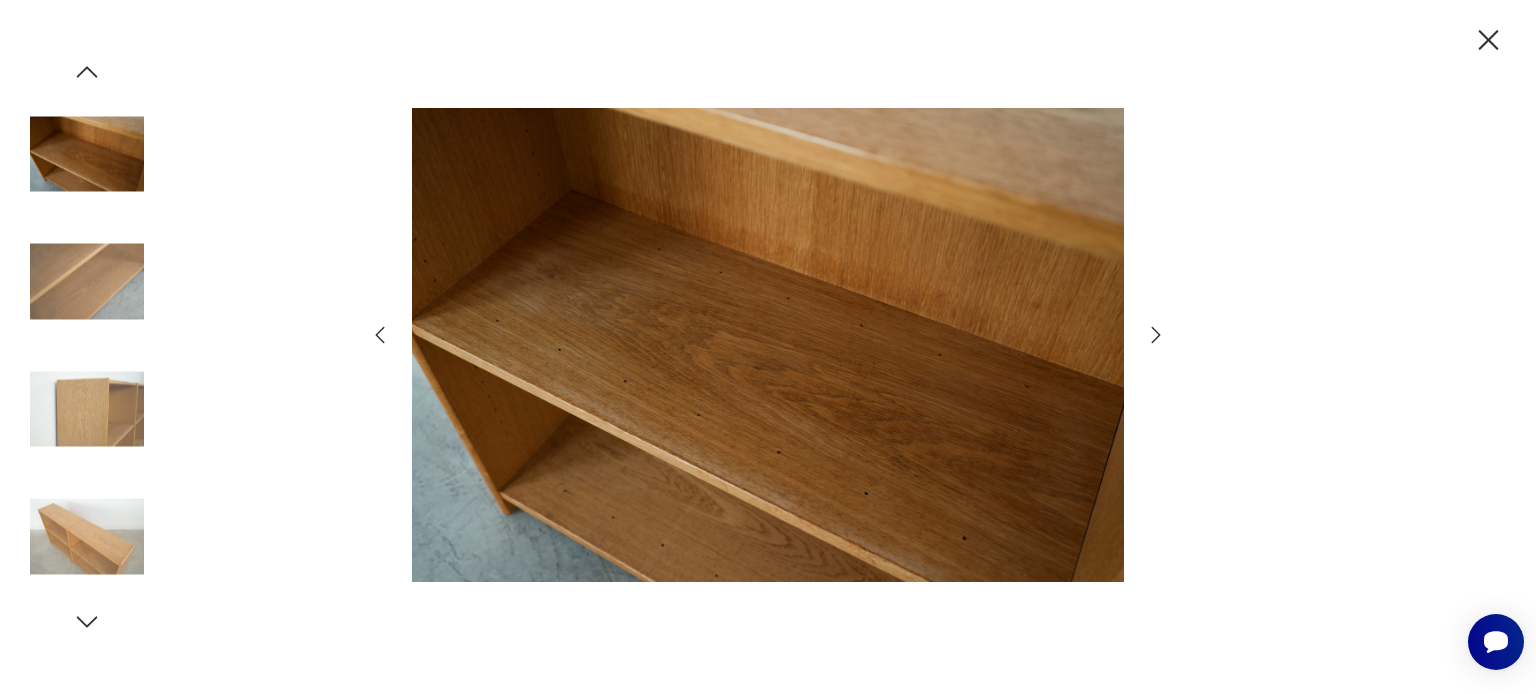click 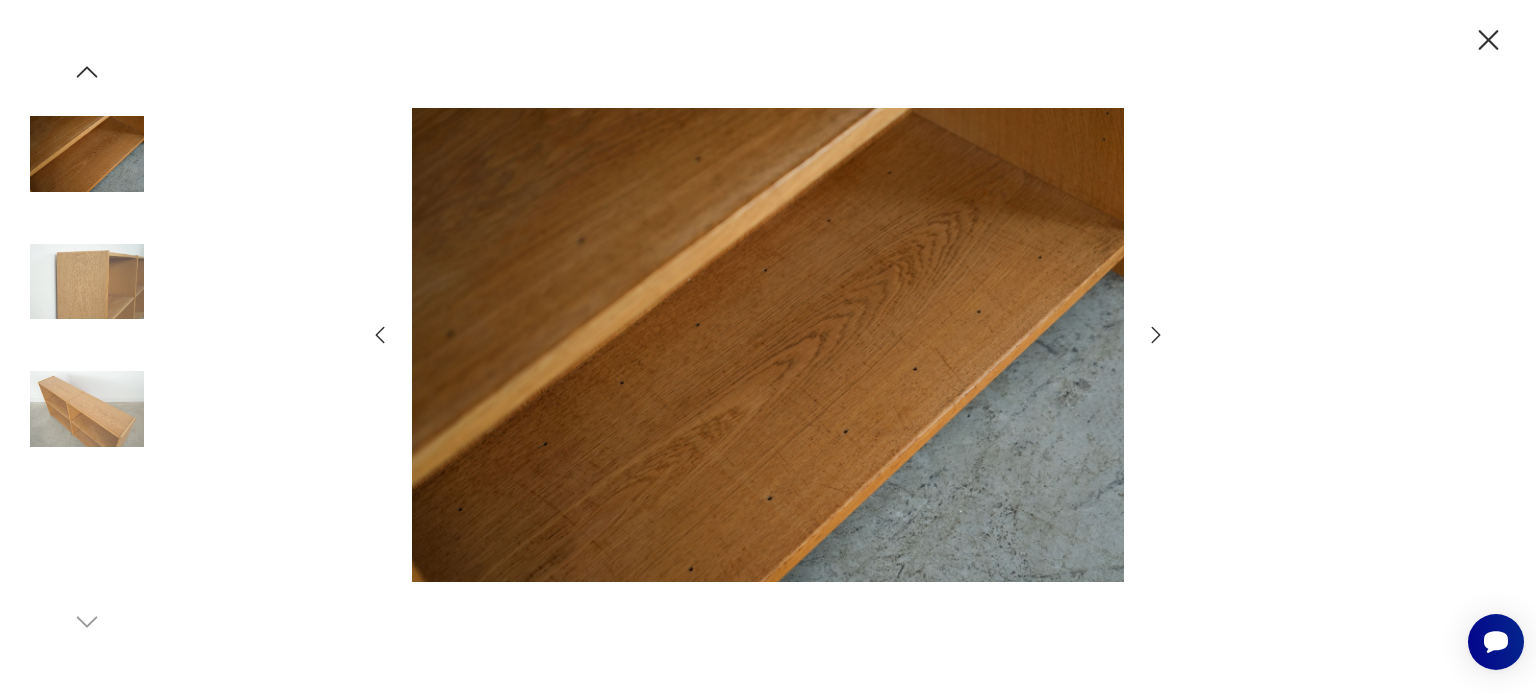 click 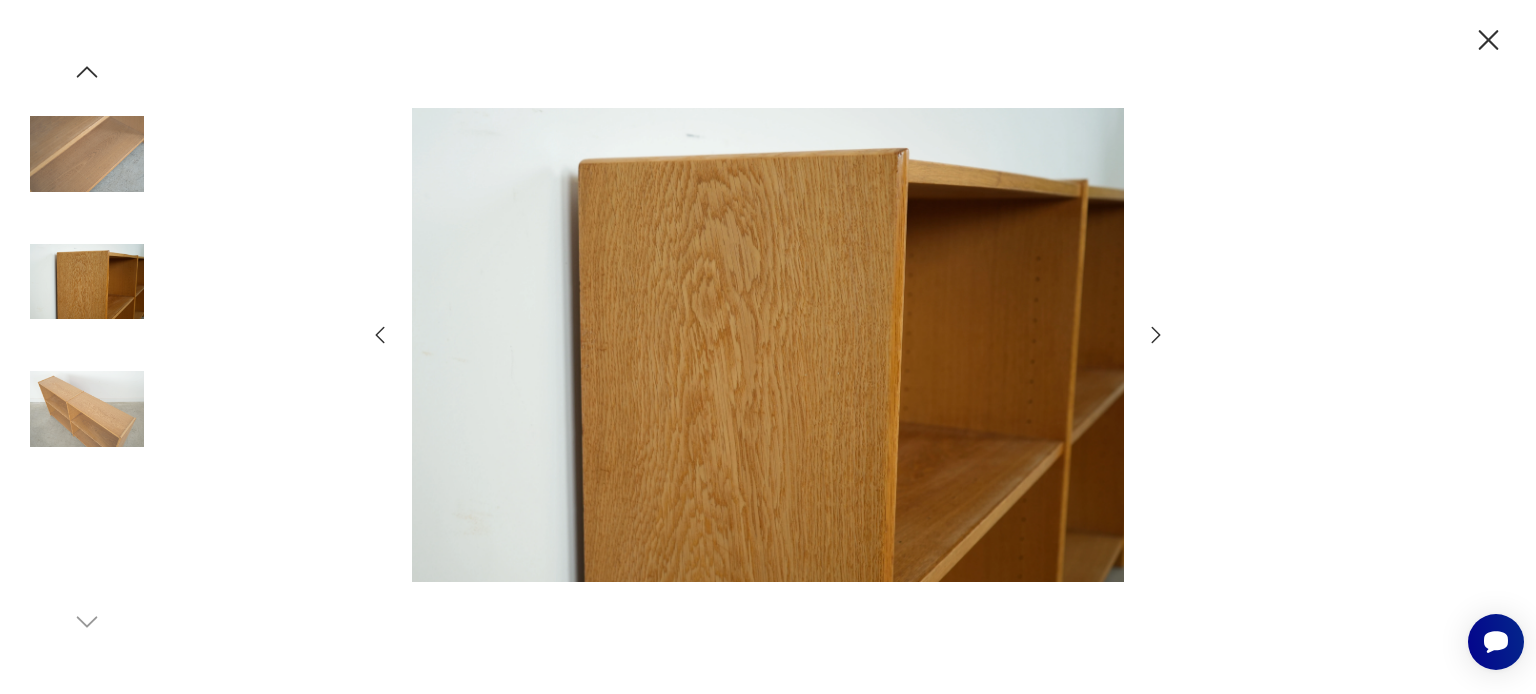click 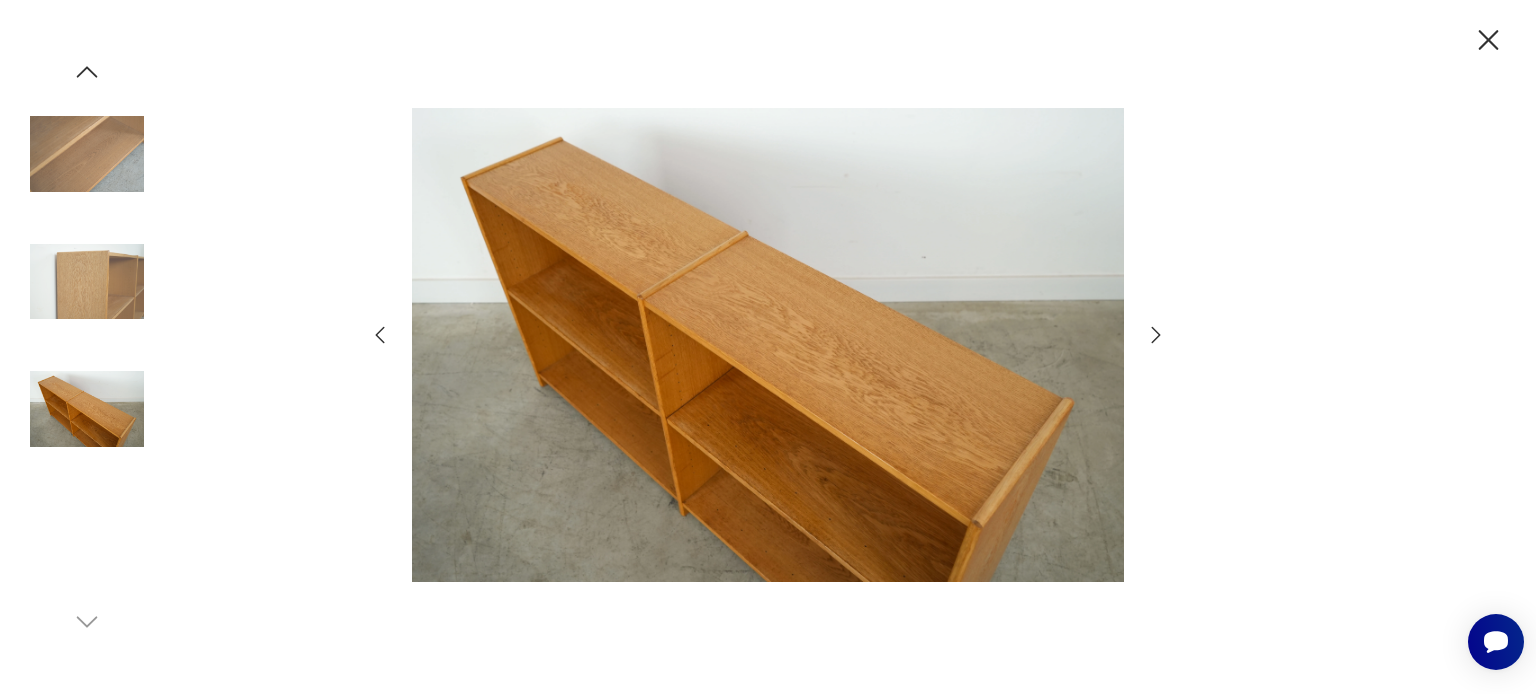 click 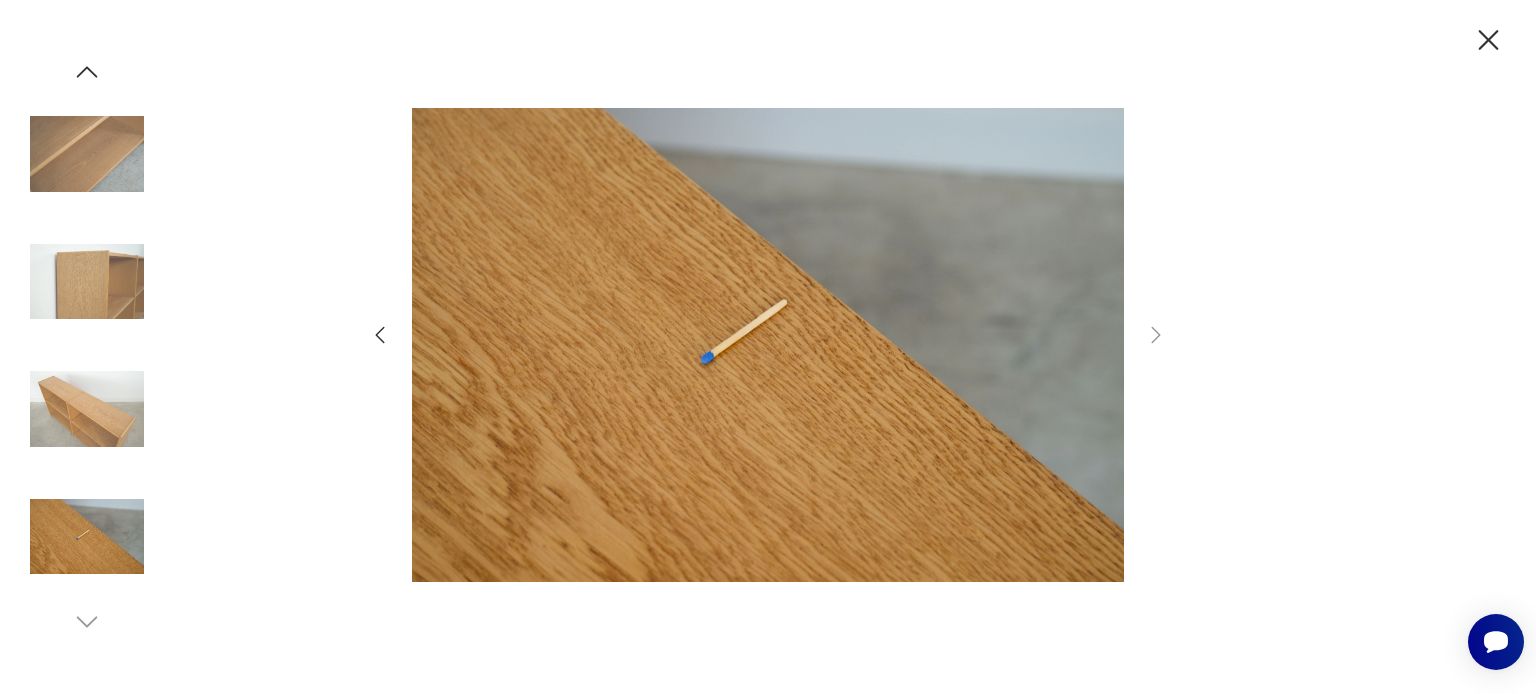 click 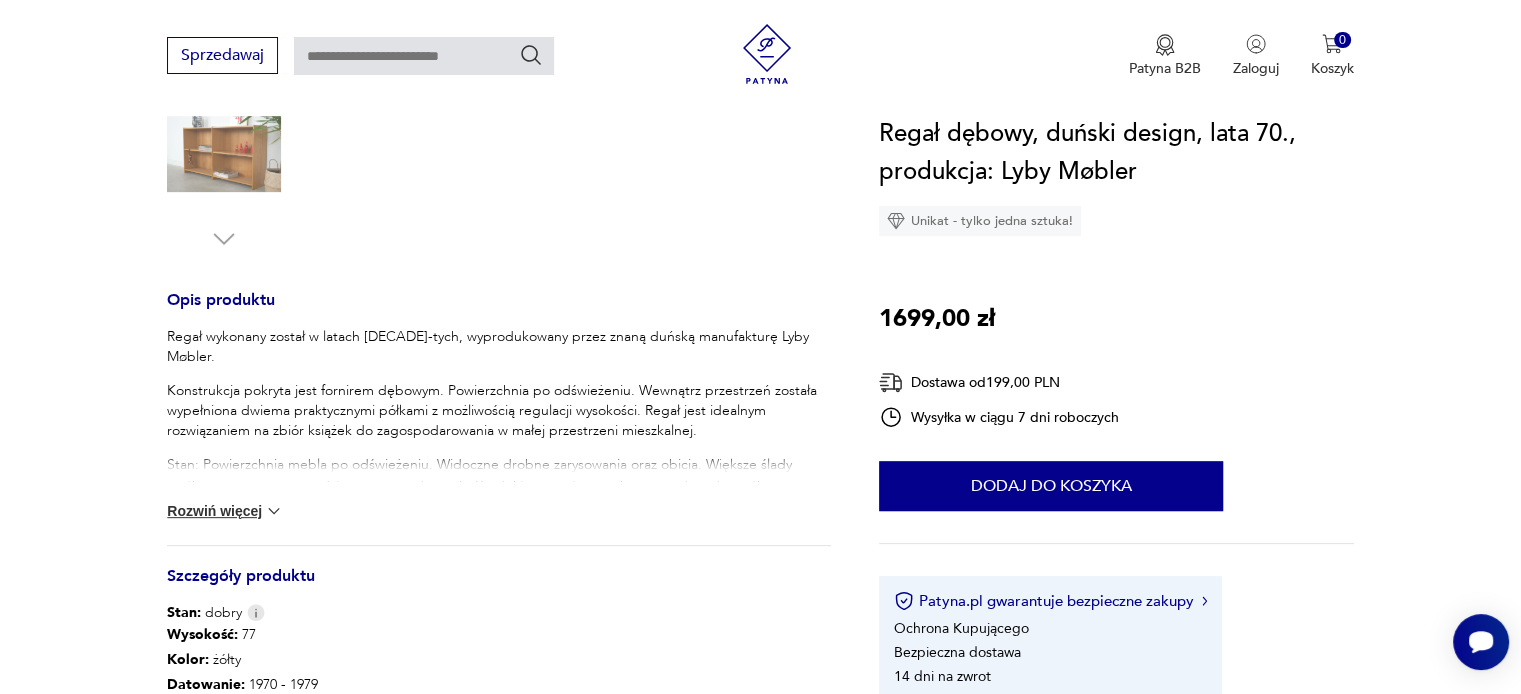 scroll, scrollTop: 700, scrollLeft: 0, axis: vertical 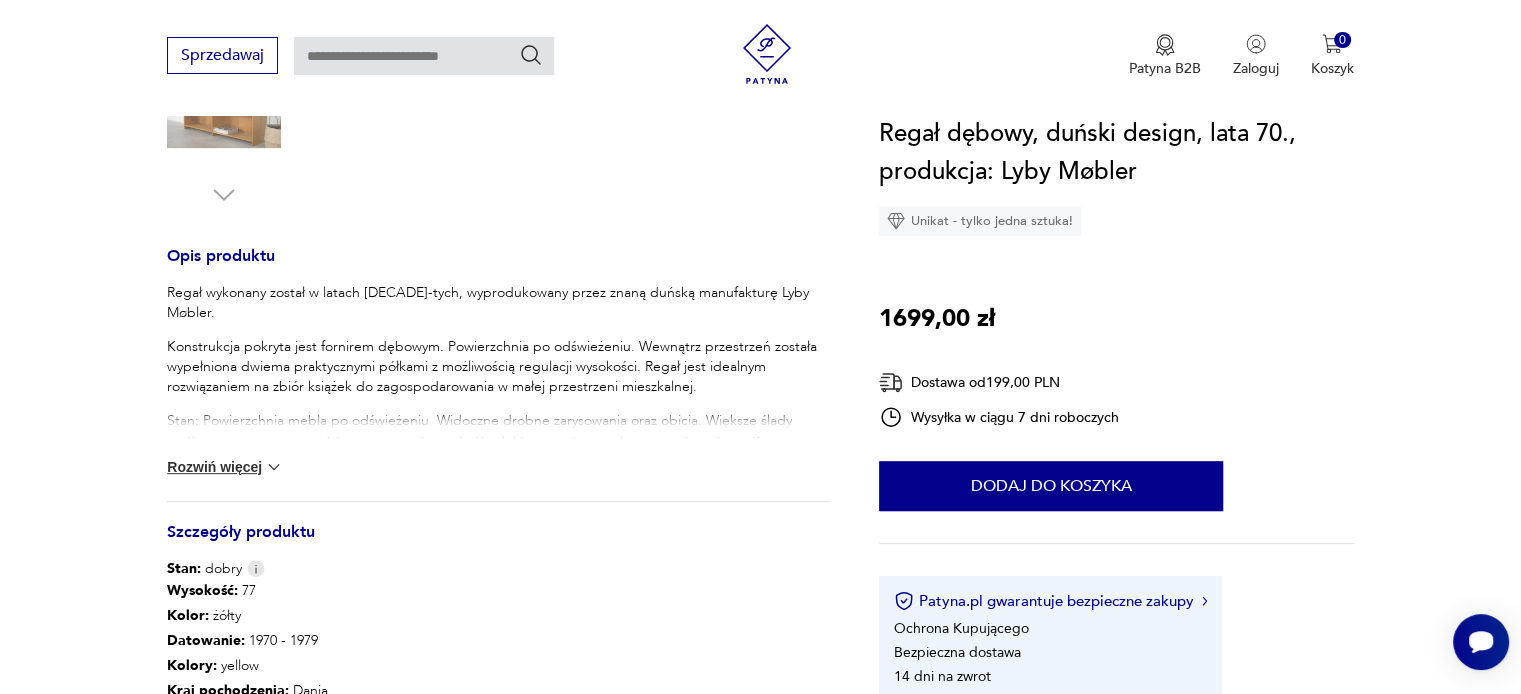 click on "Rozwiń więcej" at bounding box center [225, 467] 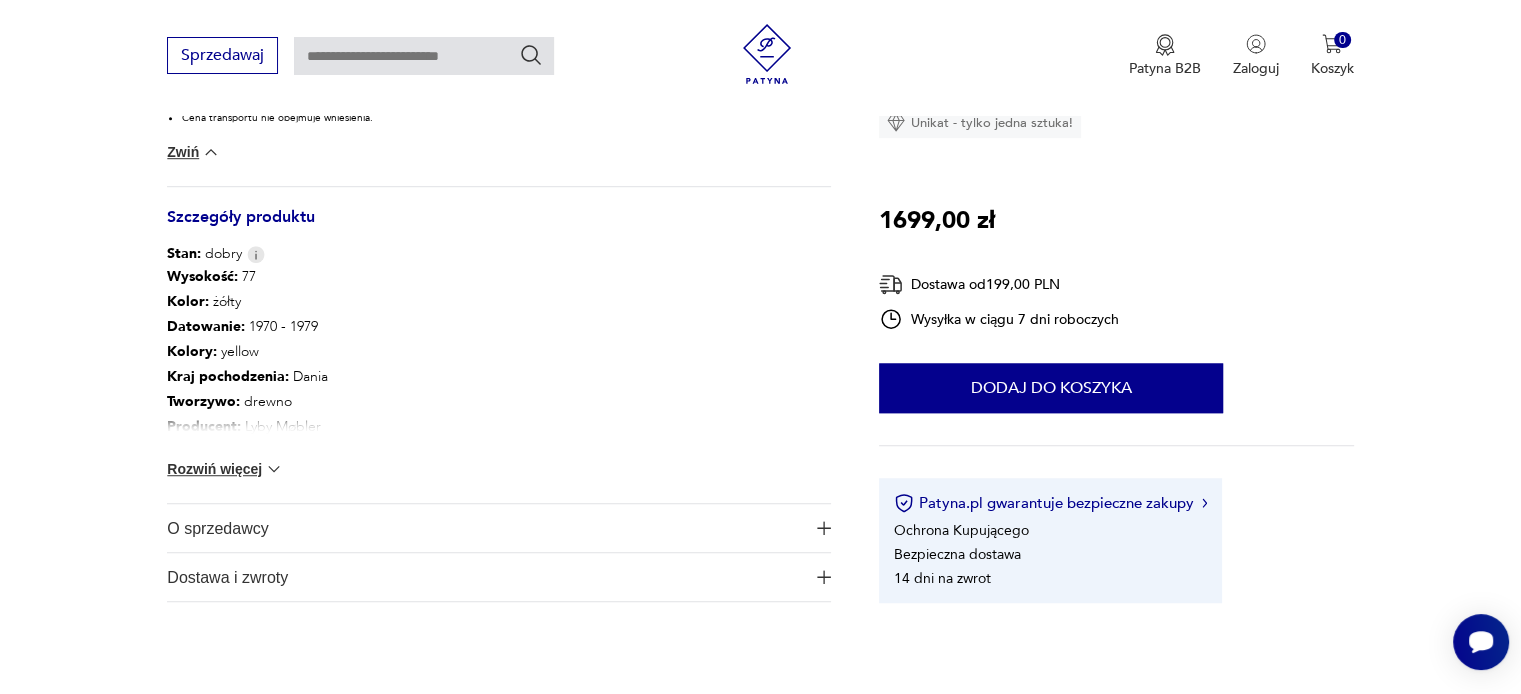 scroll, scrollTop: 1300, scrollLeft: 0, axis: vertical 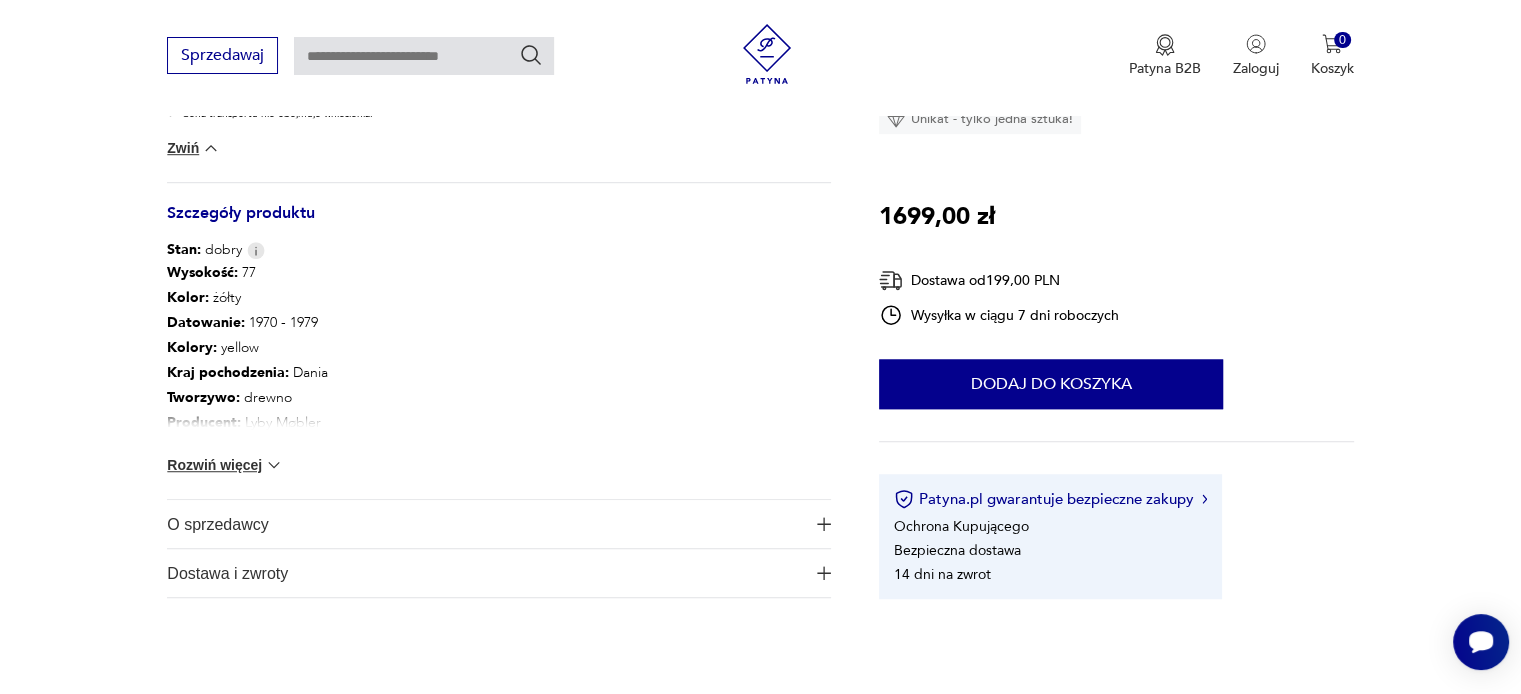 click on "O sprzedawcy" at bounding box center (485, 524) 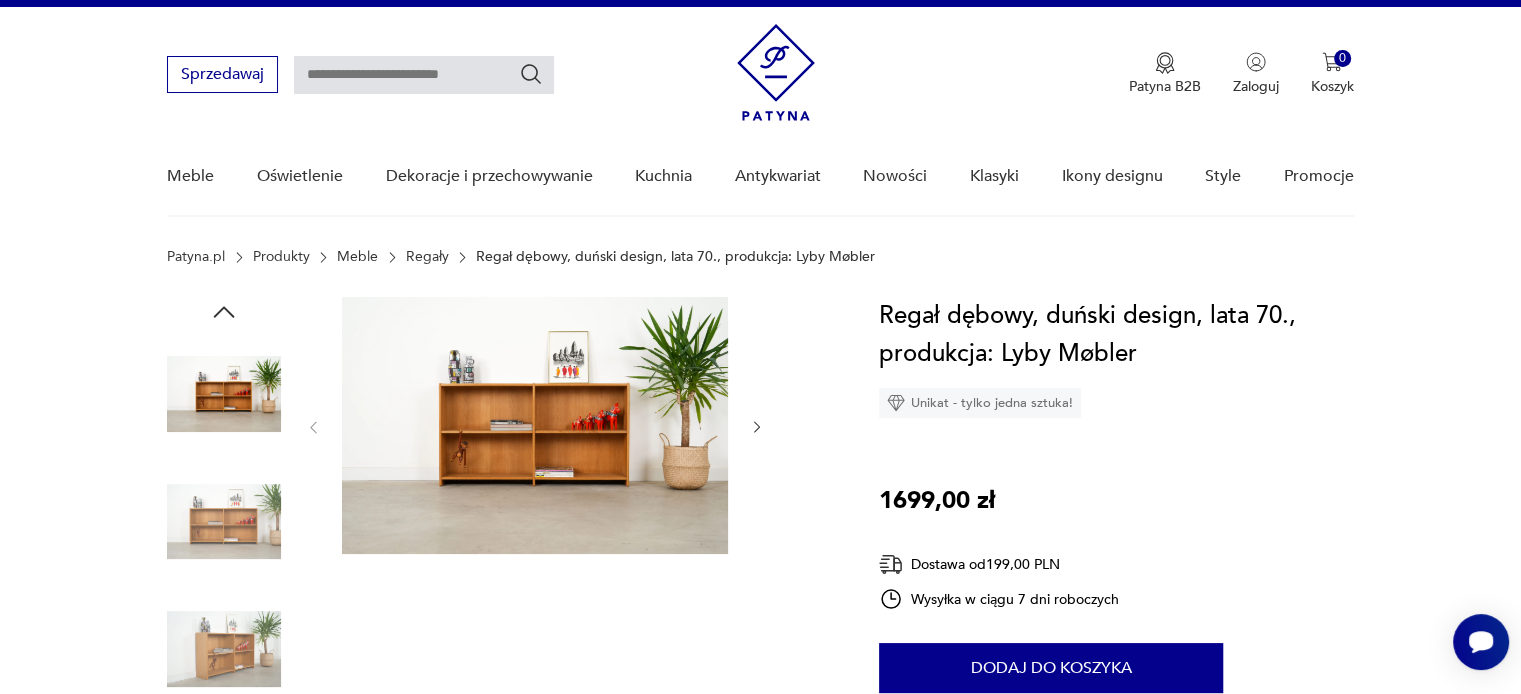 scroll, scrollTop: 0, scrollLeft: 0, axis: both 